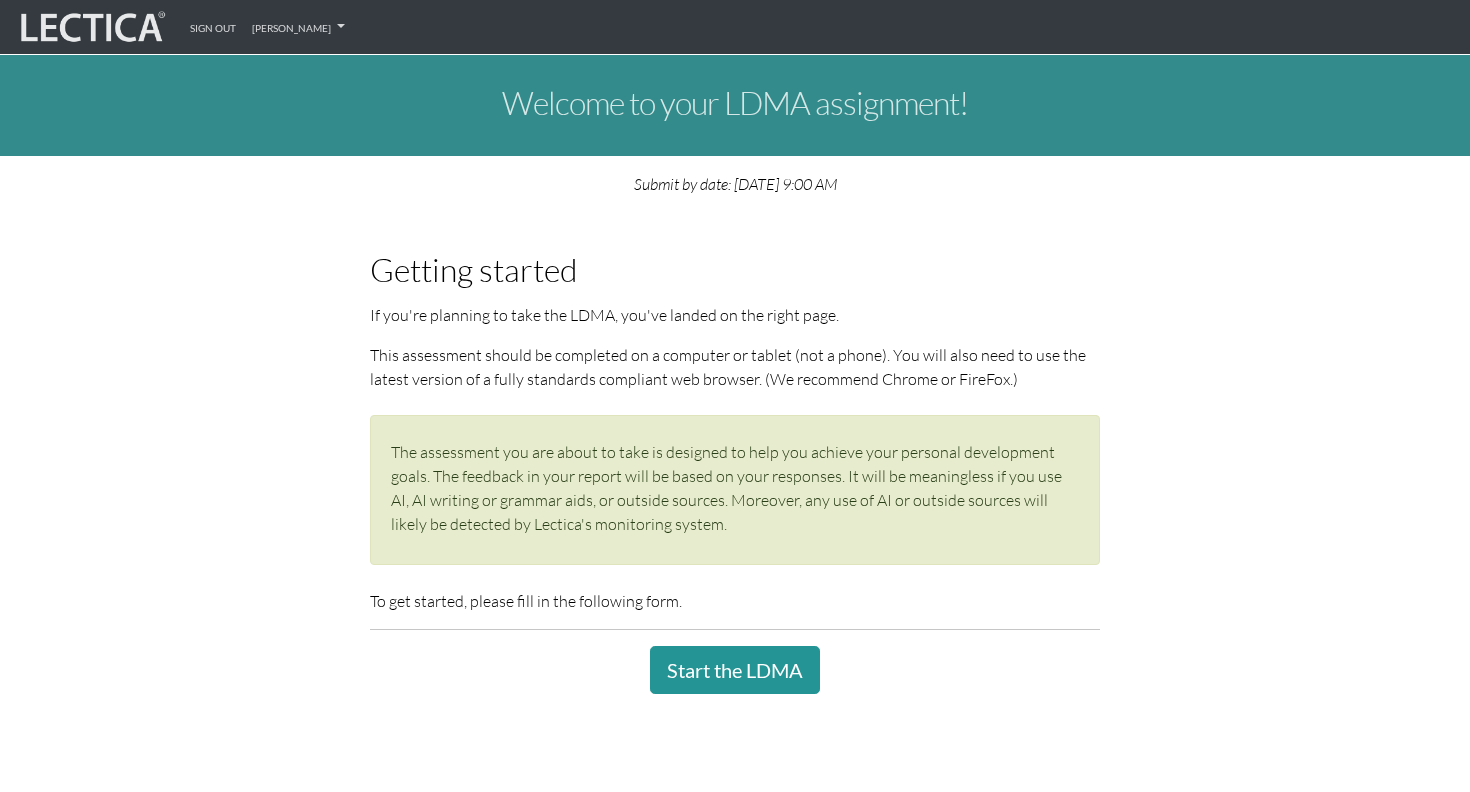 scroll, scrollTop: 0, scrollLeft: 0, axis: both 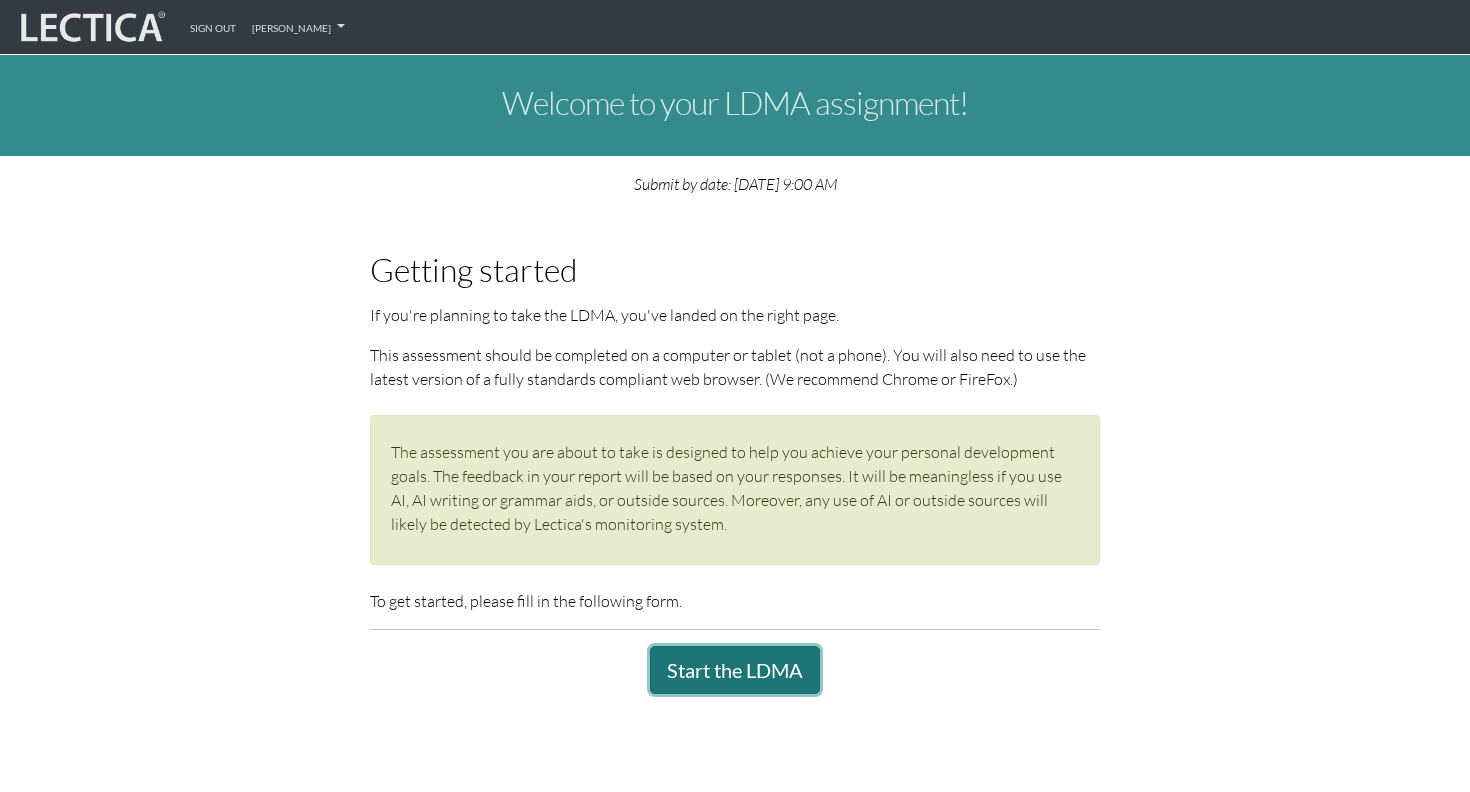 click on "Start the LDMA" at bounding box center [735, 670] 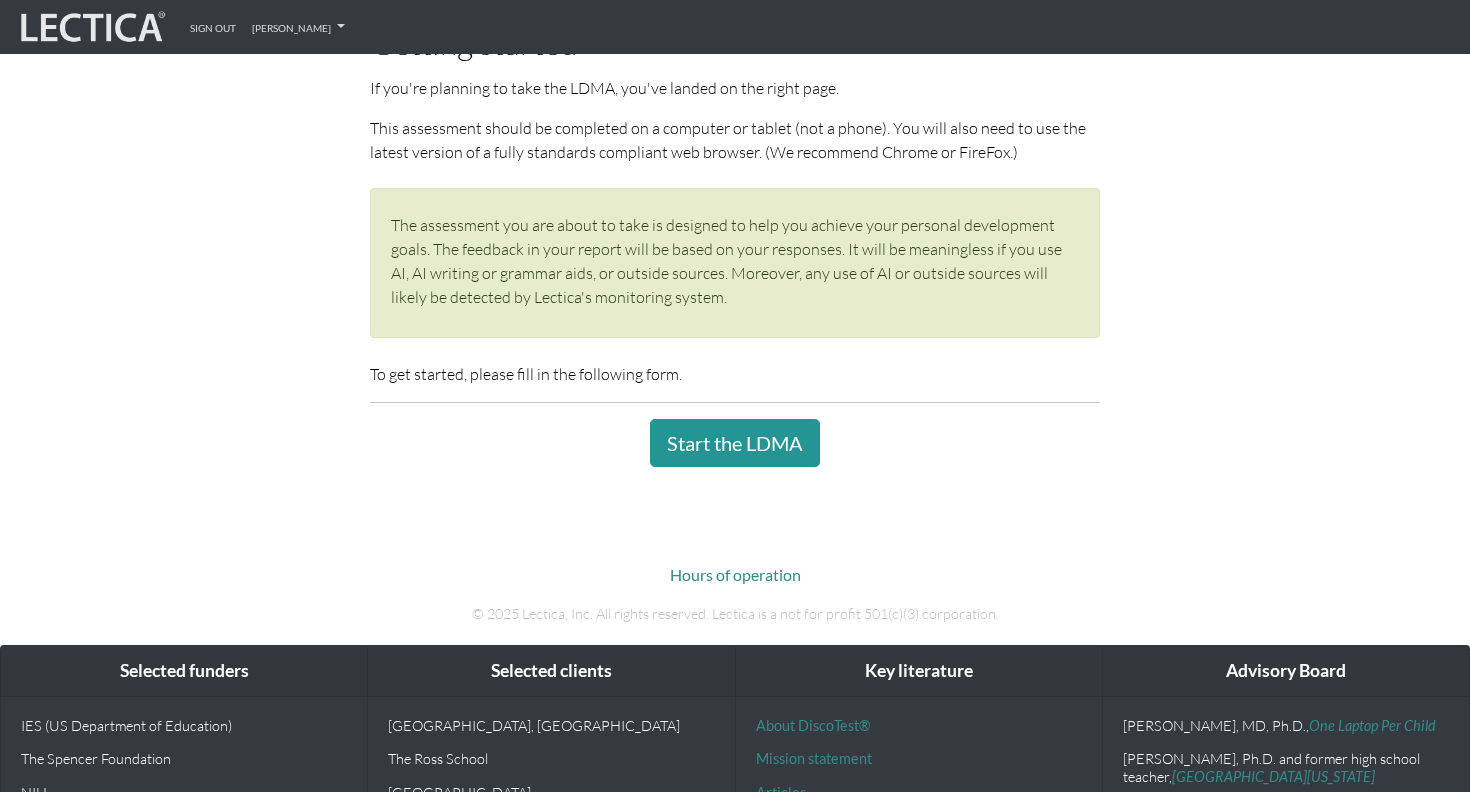 scroll, scrollTop: 318, scrollLeft: 0, axis: vertical 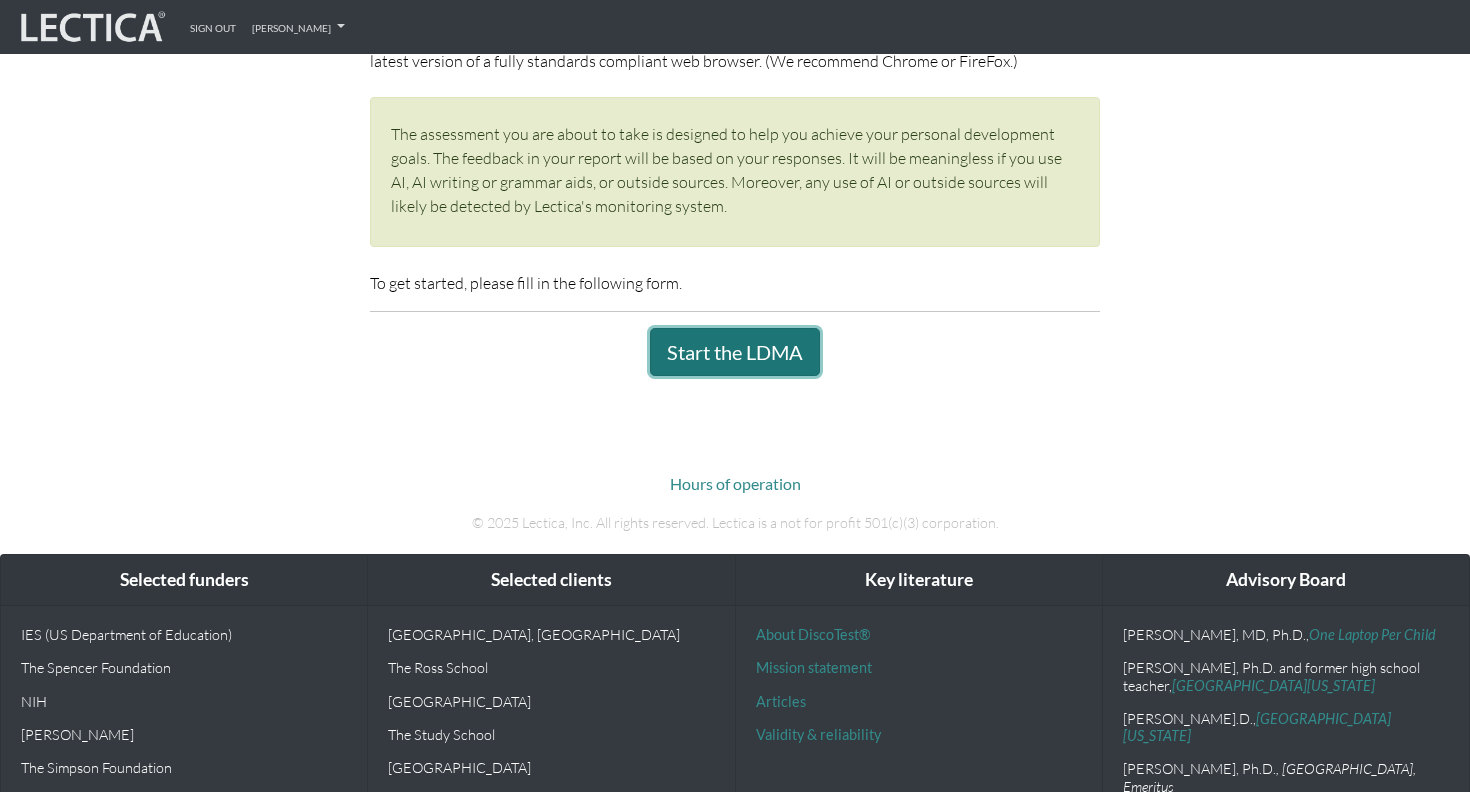 click on "Start the LDMA" at bounding box center (735, 352) 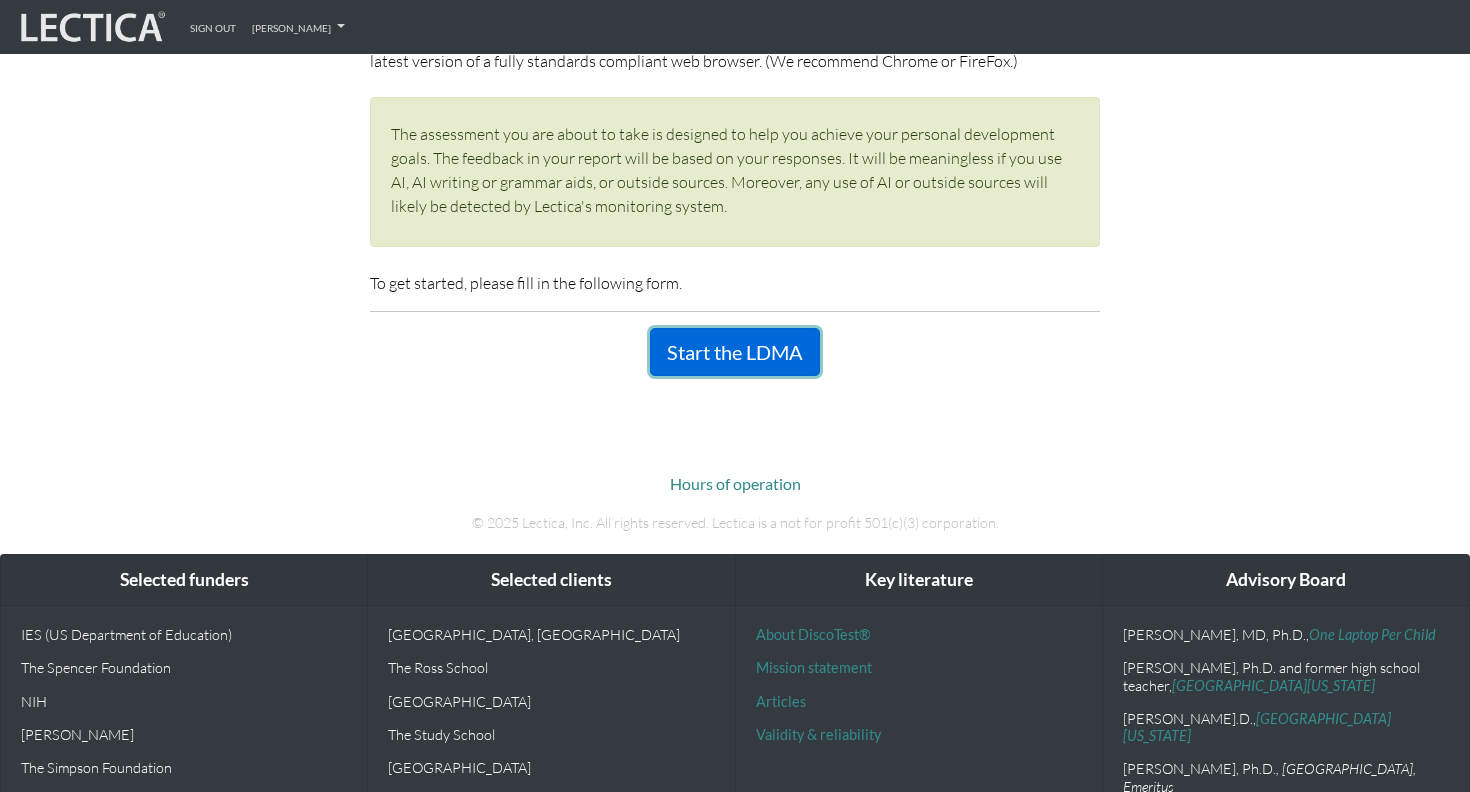 scroll, scrollTop: 439, scrollLeft: 0, axis: vertical 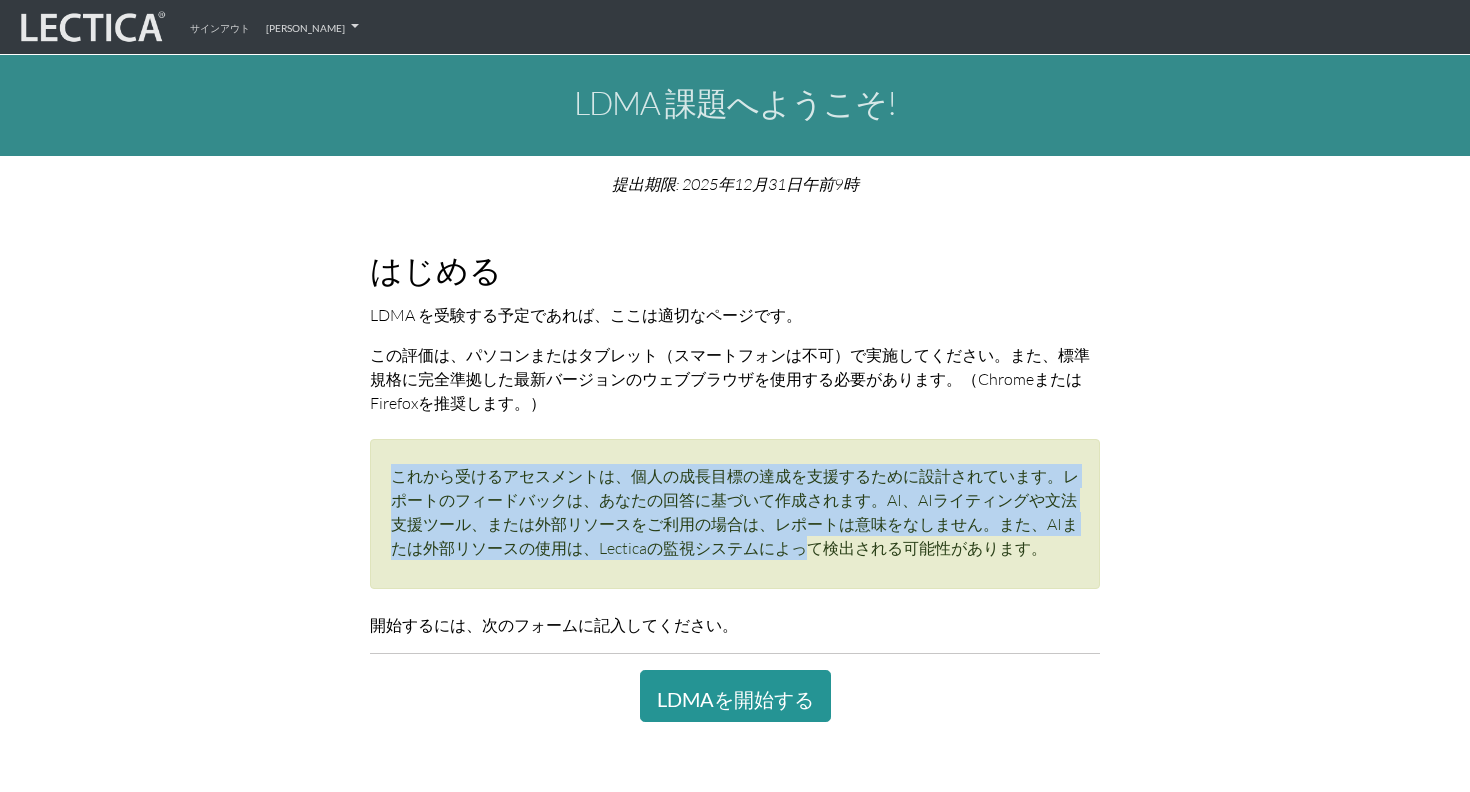 drag, startPoint x: 640, startPoint y: 452, endPoint x: 802, endPoint y: 551, distance: 189.85521 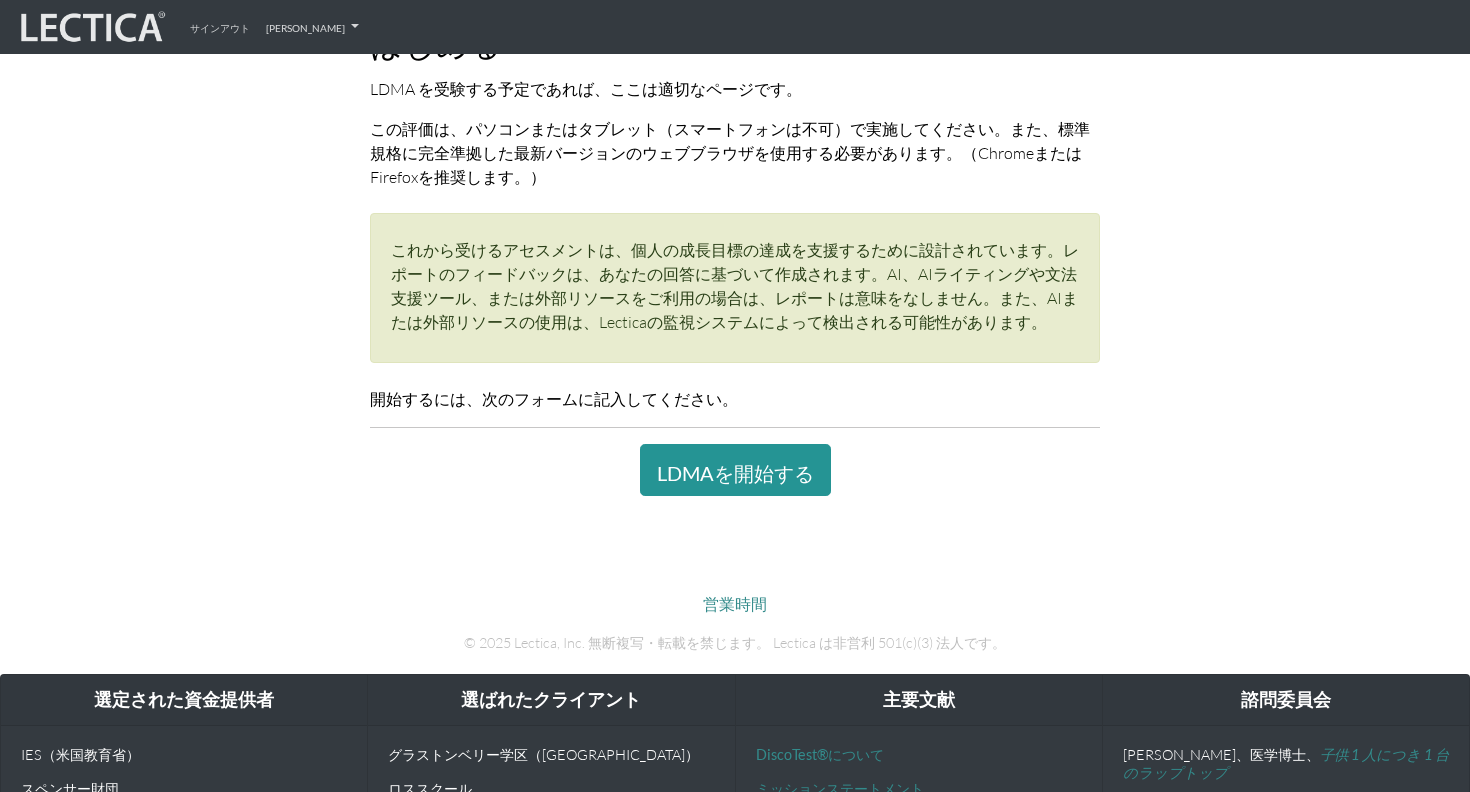 scroll, scrollTop: 467, scrollLeft: 0, axis: vertical 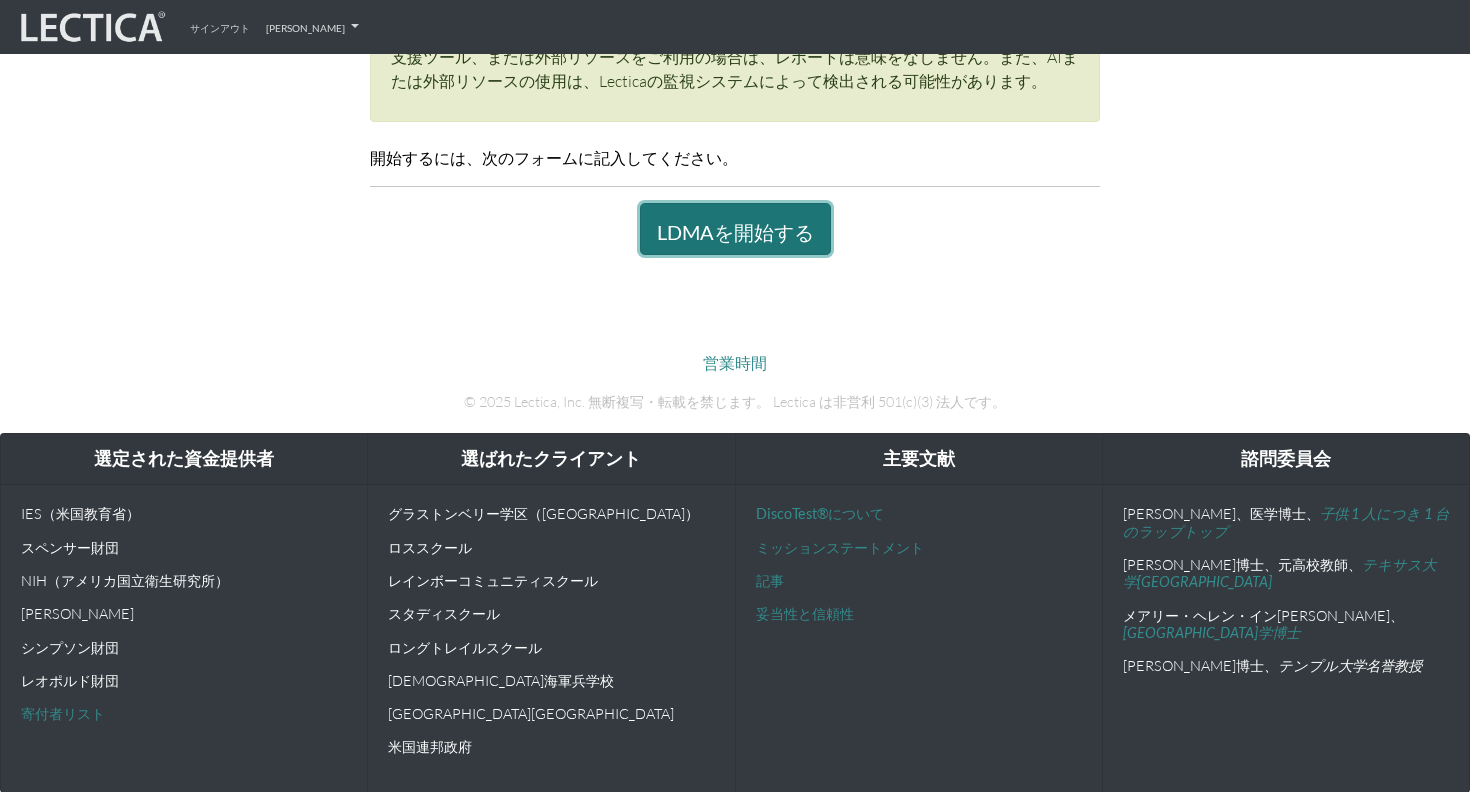 click on "LDMAを開始する" at bounding box center (735, 231) 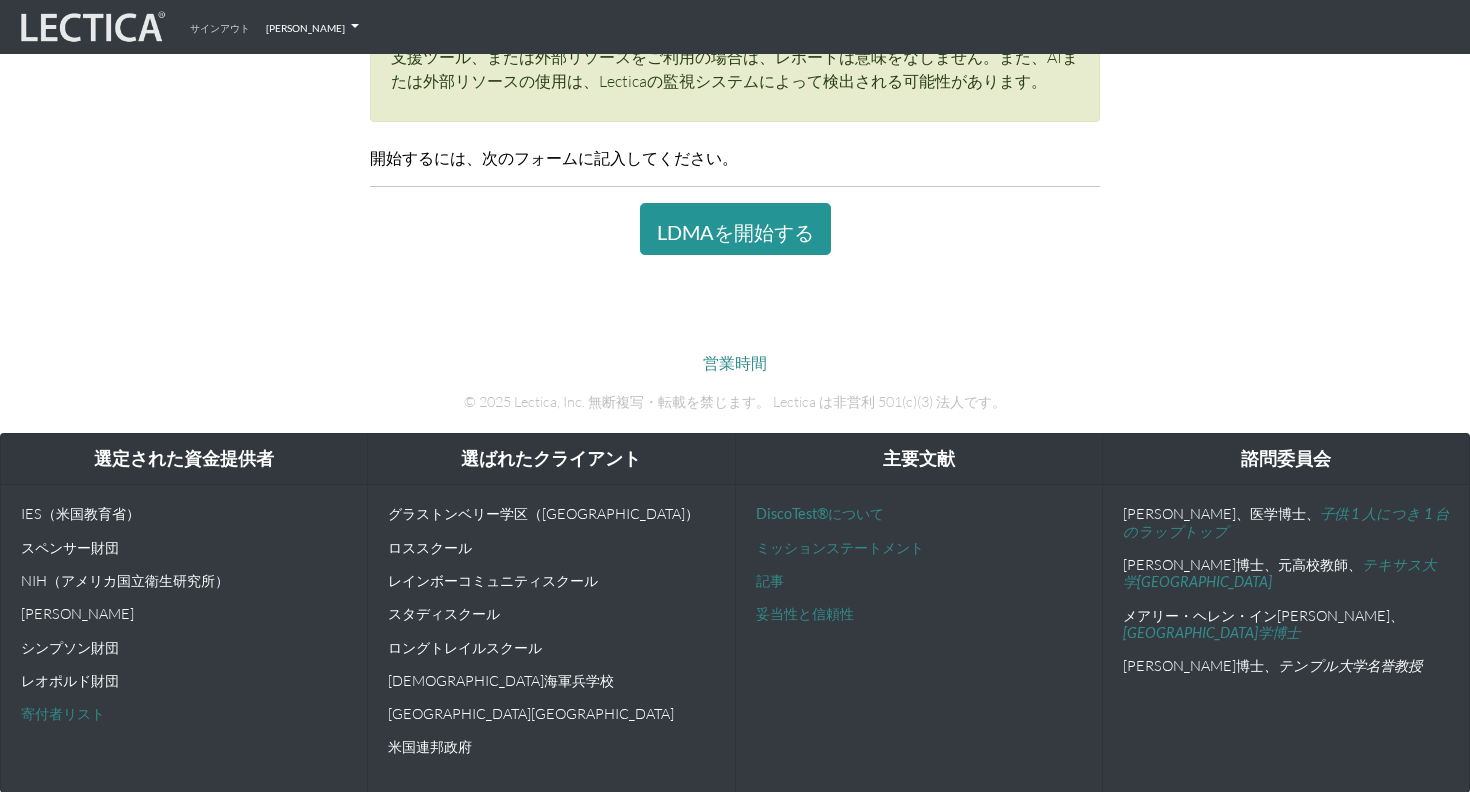 click on "山根一樹" at bounding box center [312, 27] 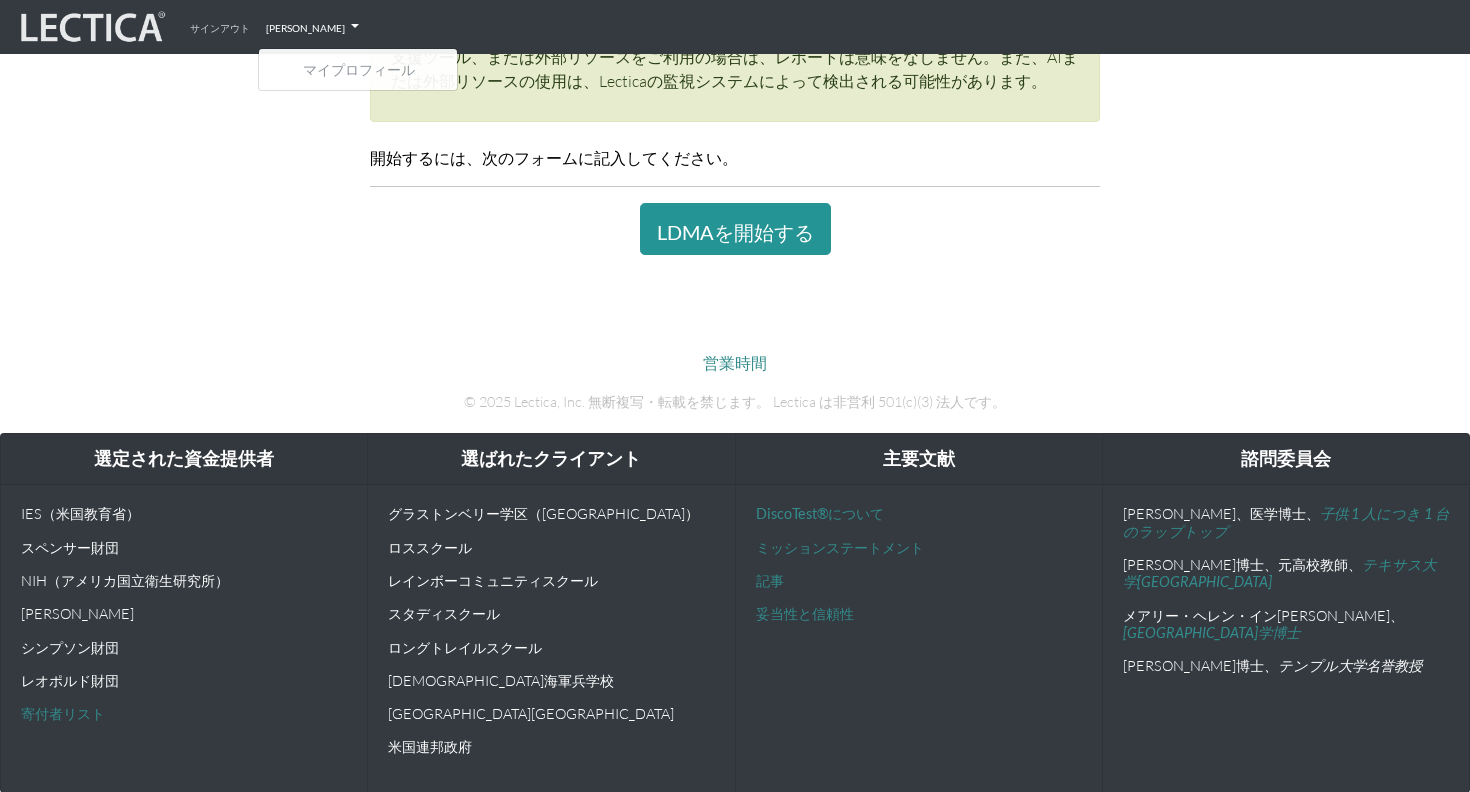 click on "マイプロフィール" at bounding box center [358, 69] 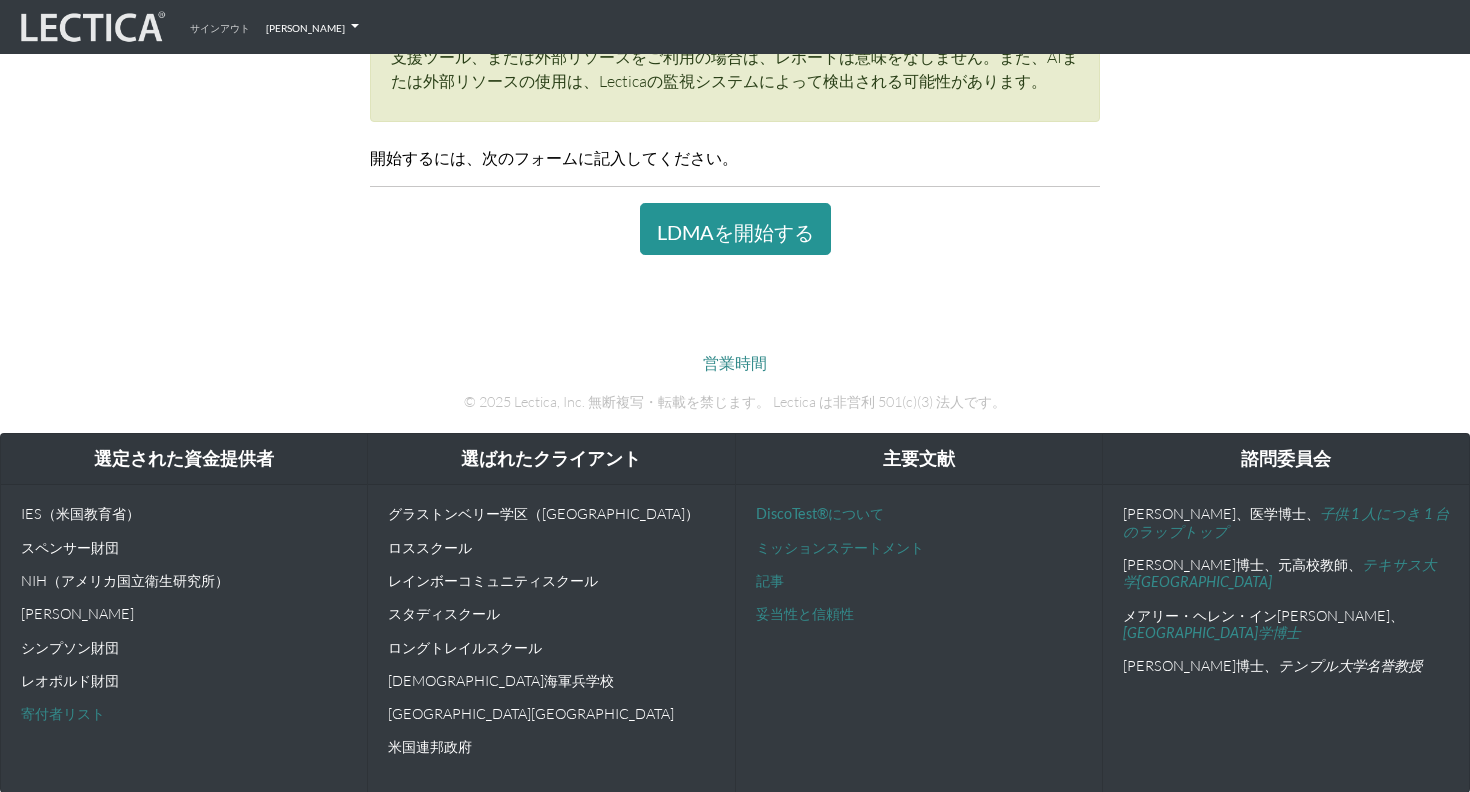 click on "山根一樹" at bounding box center (305, 26) 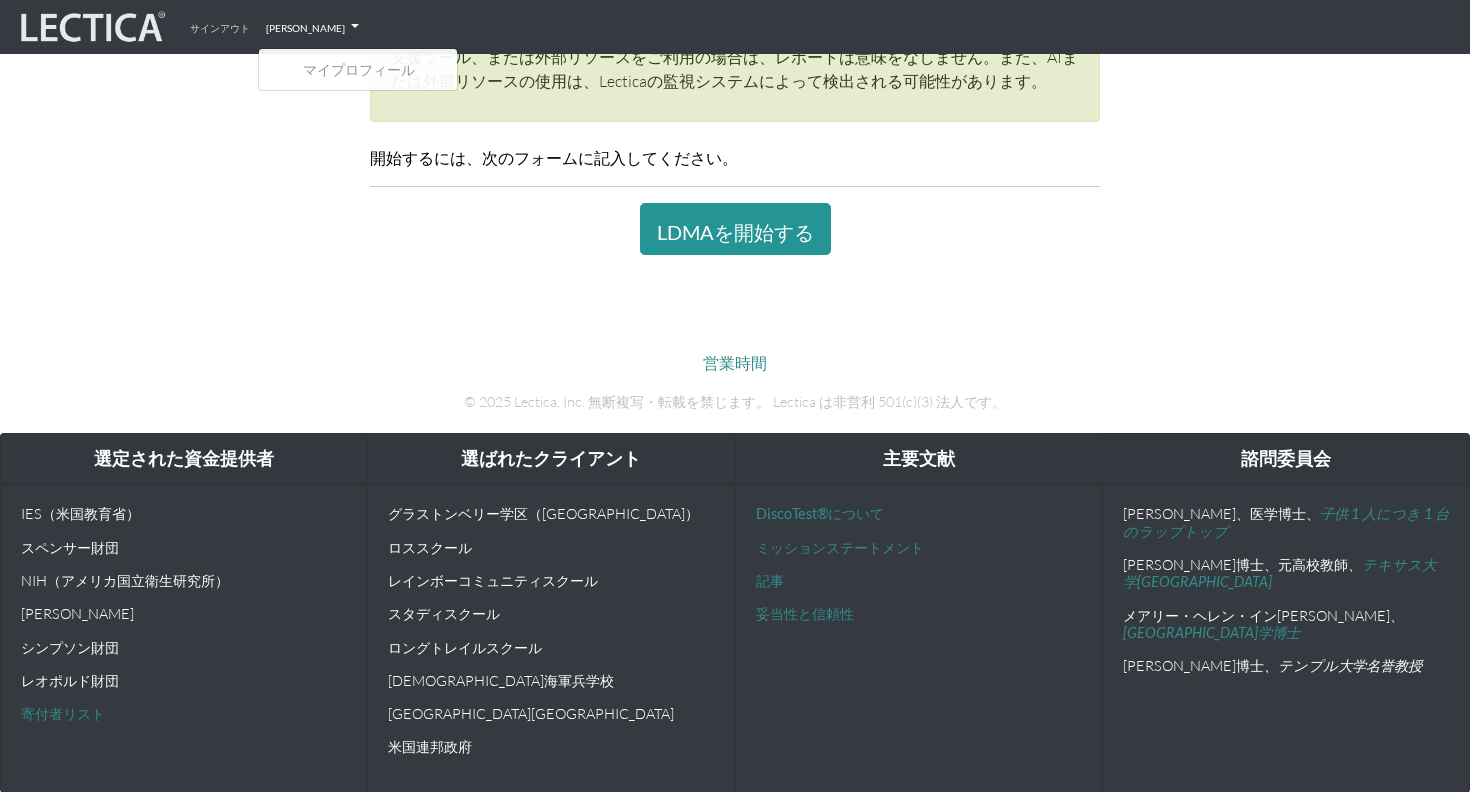 click on "マイプロフィール" at bounding box center [358, 69] 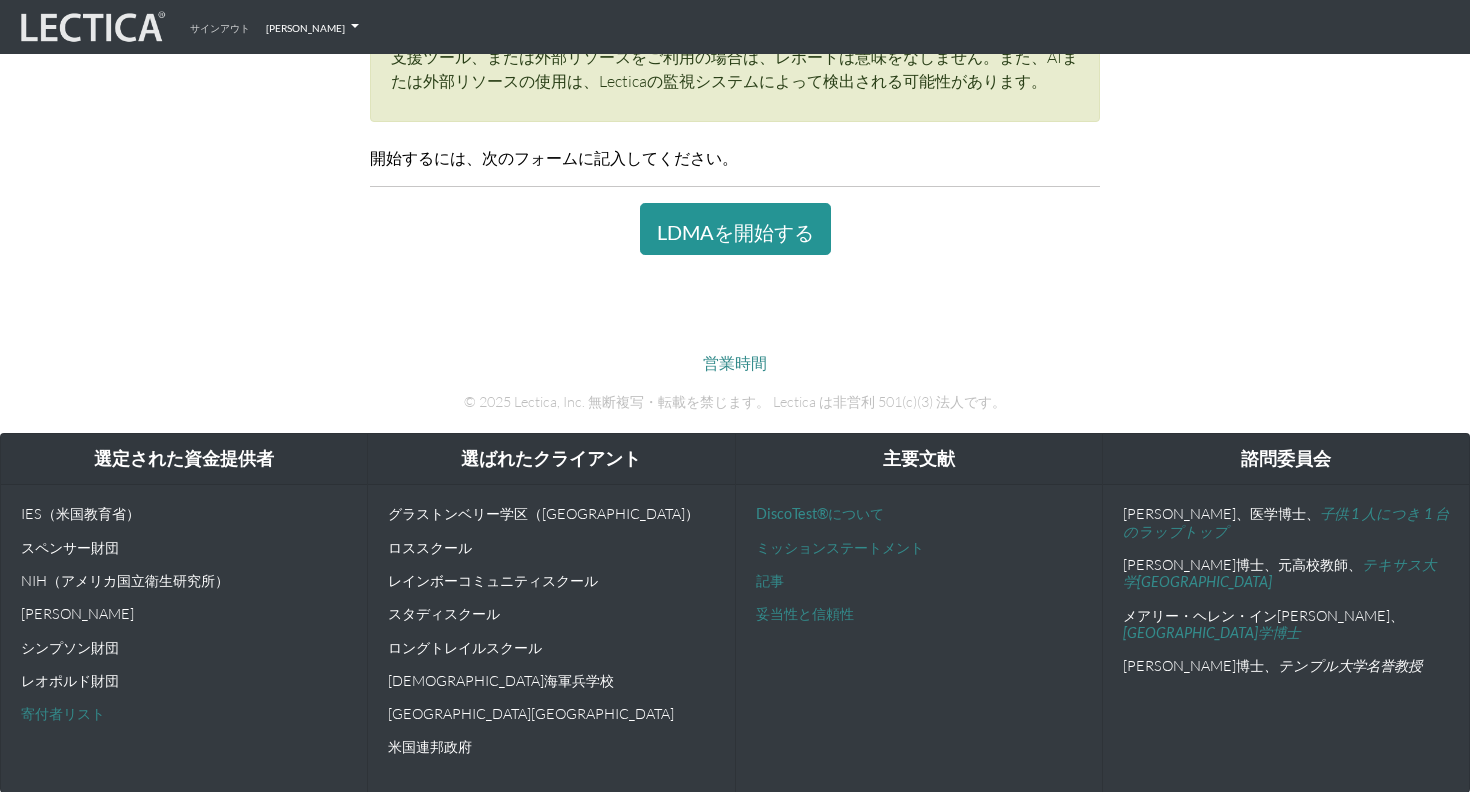 click on "山根一樹" at bounding box center [305, 26] 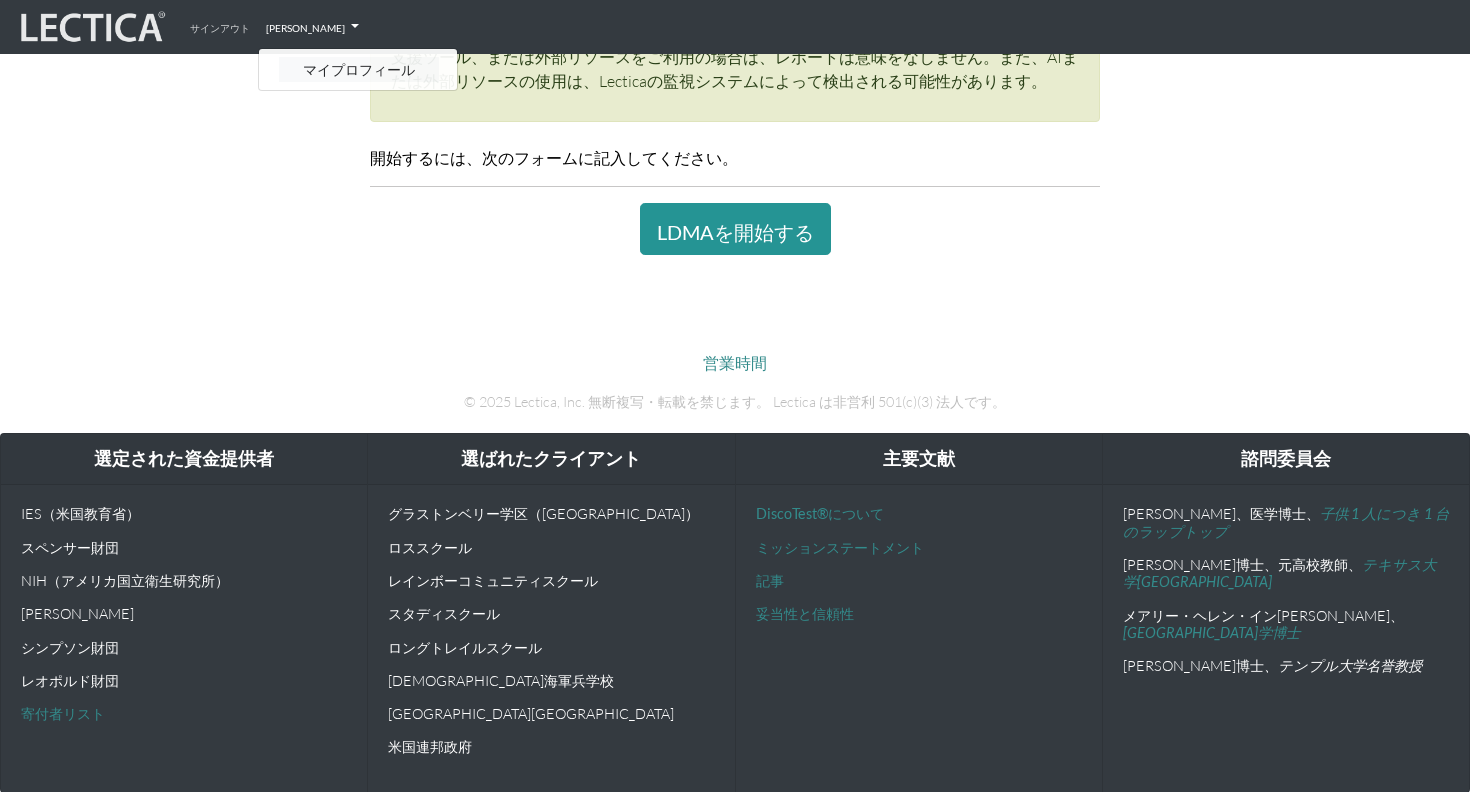 click on "マイプロフィール" at bounding box center (359, 69) 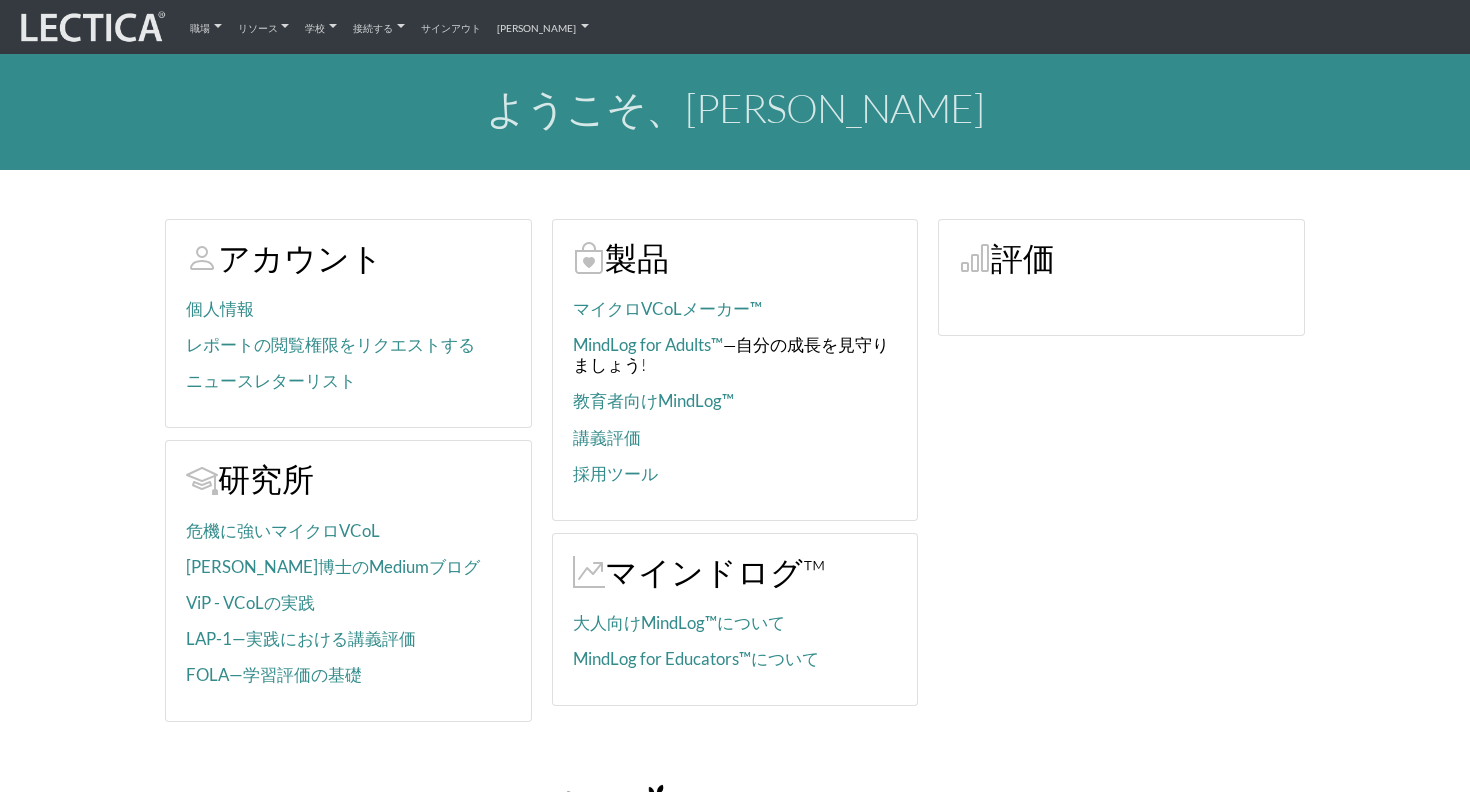 scroll, scrollTop: 0, scrollLeft: 0, axis: both 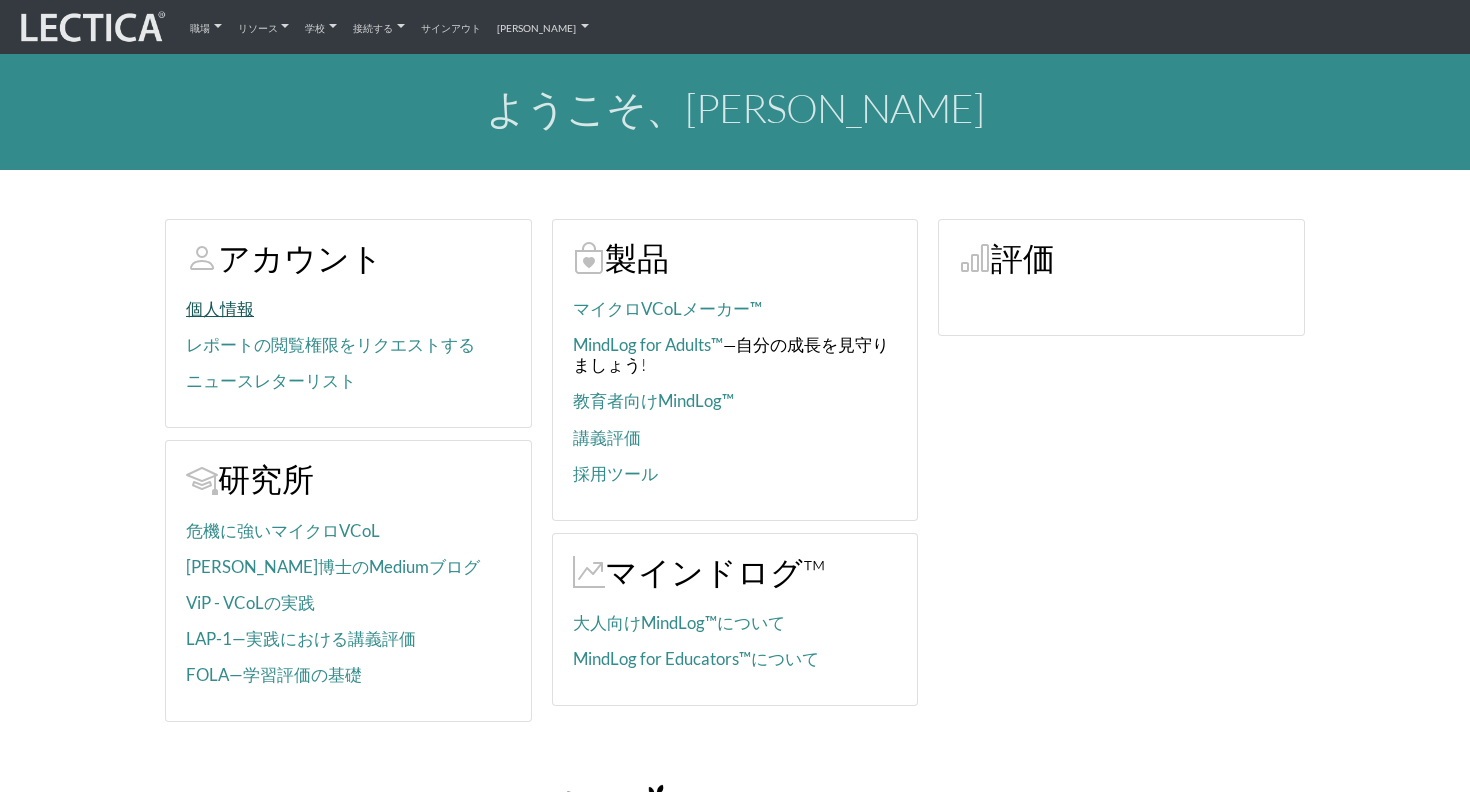 click on "個人情報" at bounding box center (220, 308) 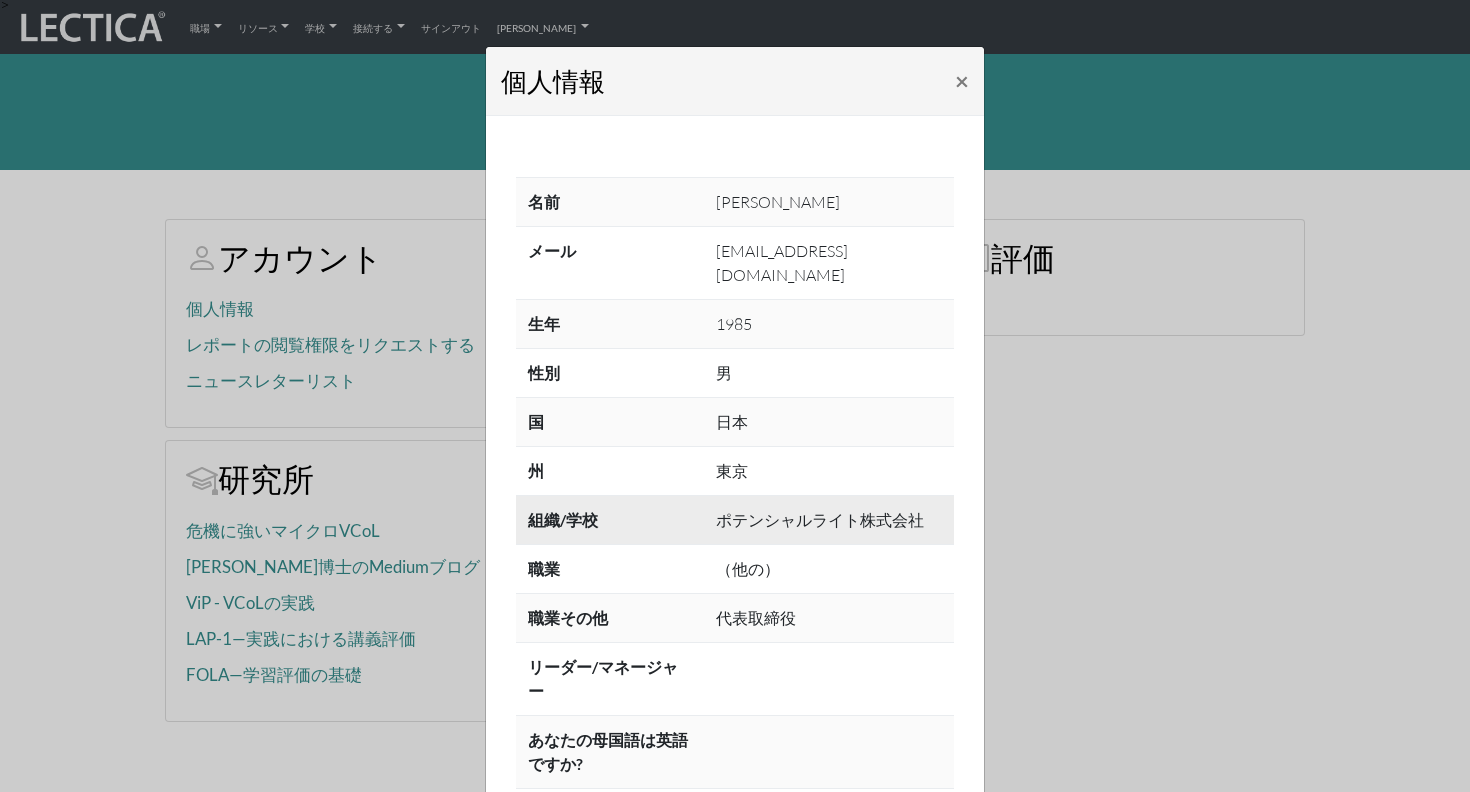 scroll, scrollTop: 9, scrollLeft: 0, axis: vertical 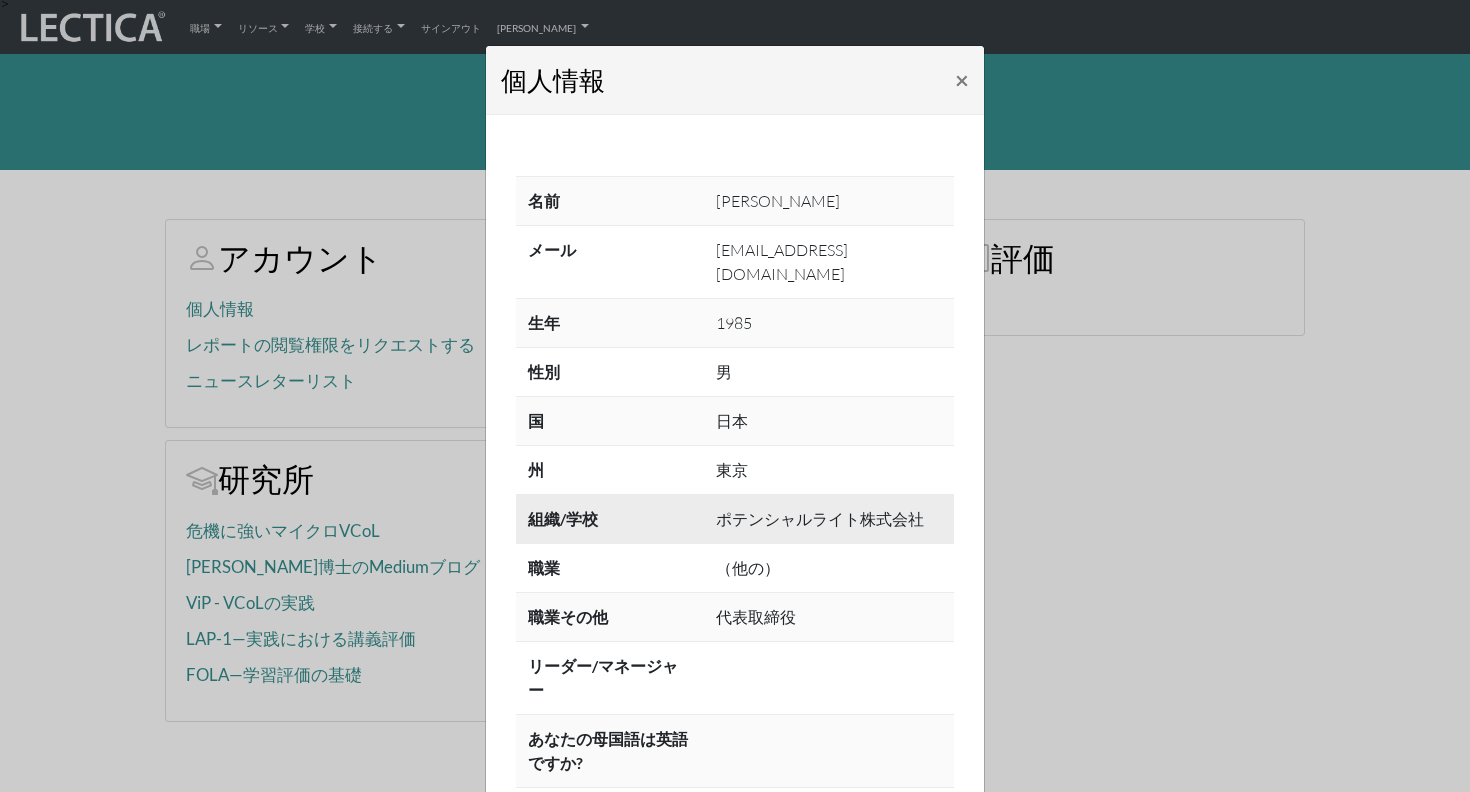 click on "ポテンシャルライト株式会社" at bounding box center [820, 519] 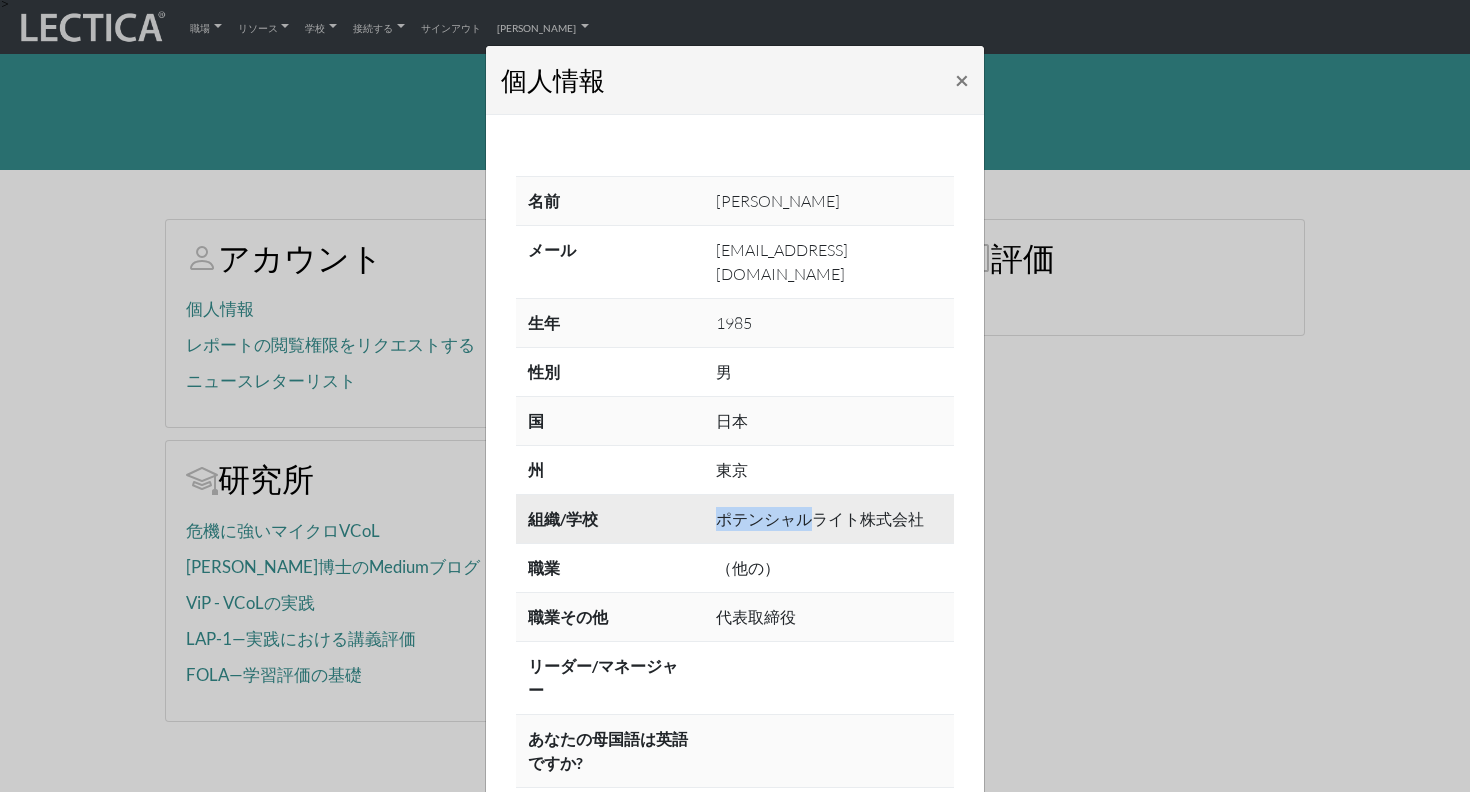 click on "ポテンシャルライト株式会社" at bounding box center (820, 519) 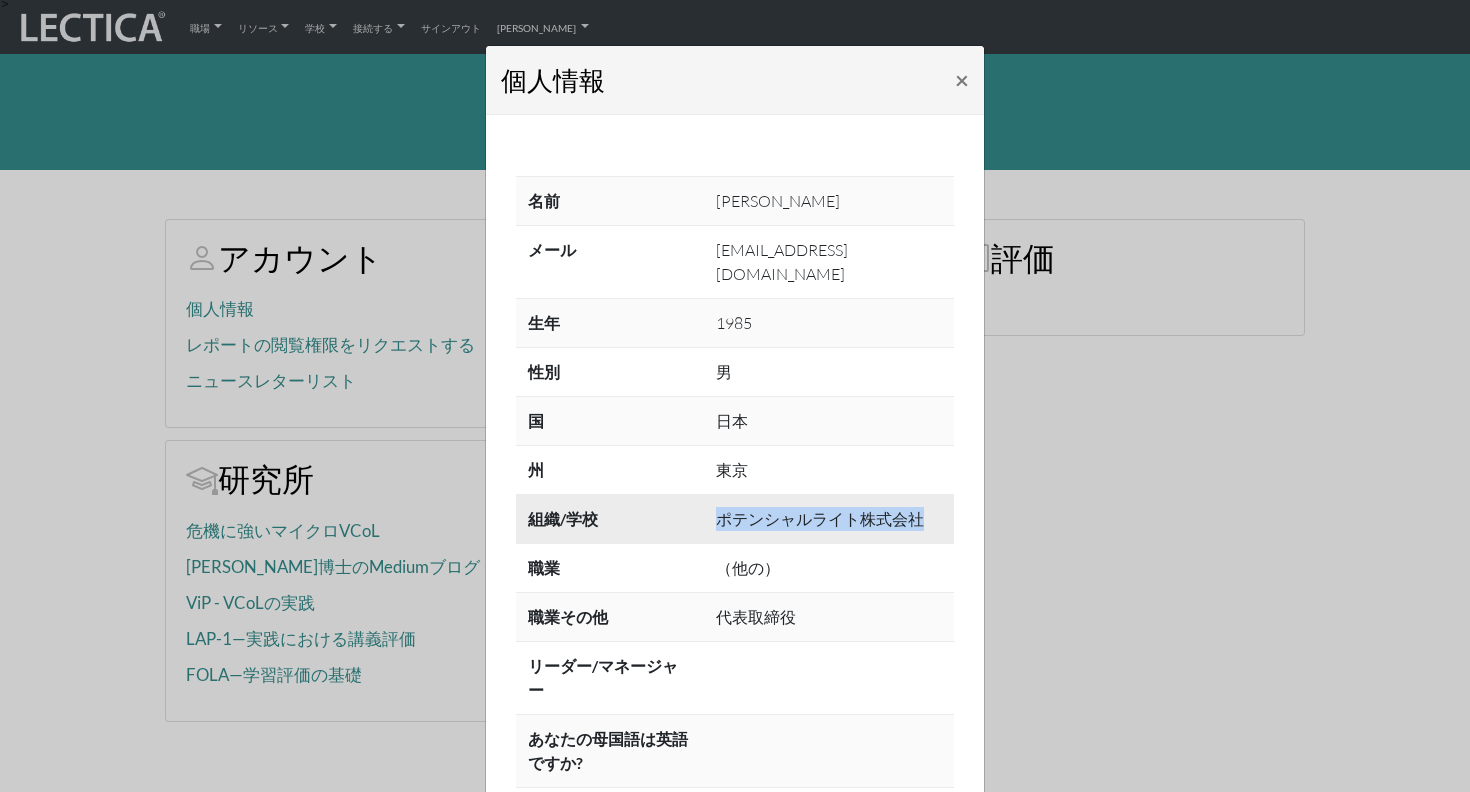 click on "ポテンシャルライト株式会社" at bounding box center [820, 519] 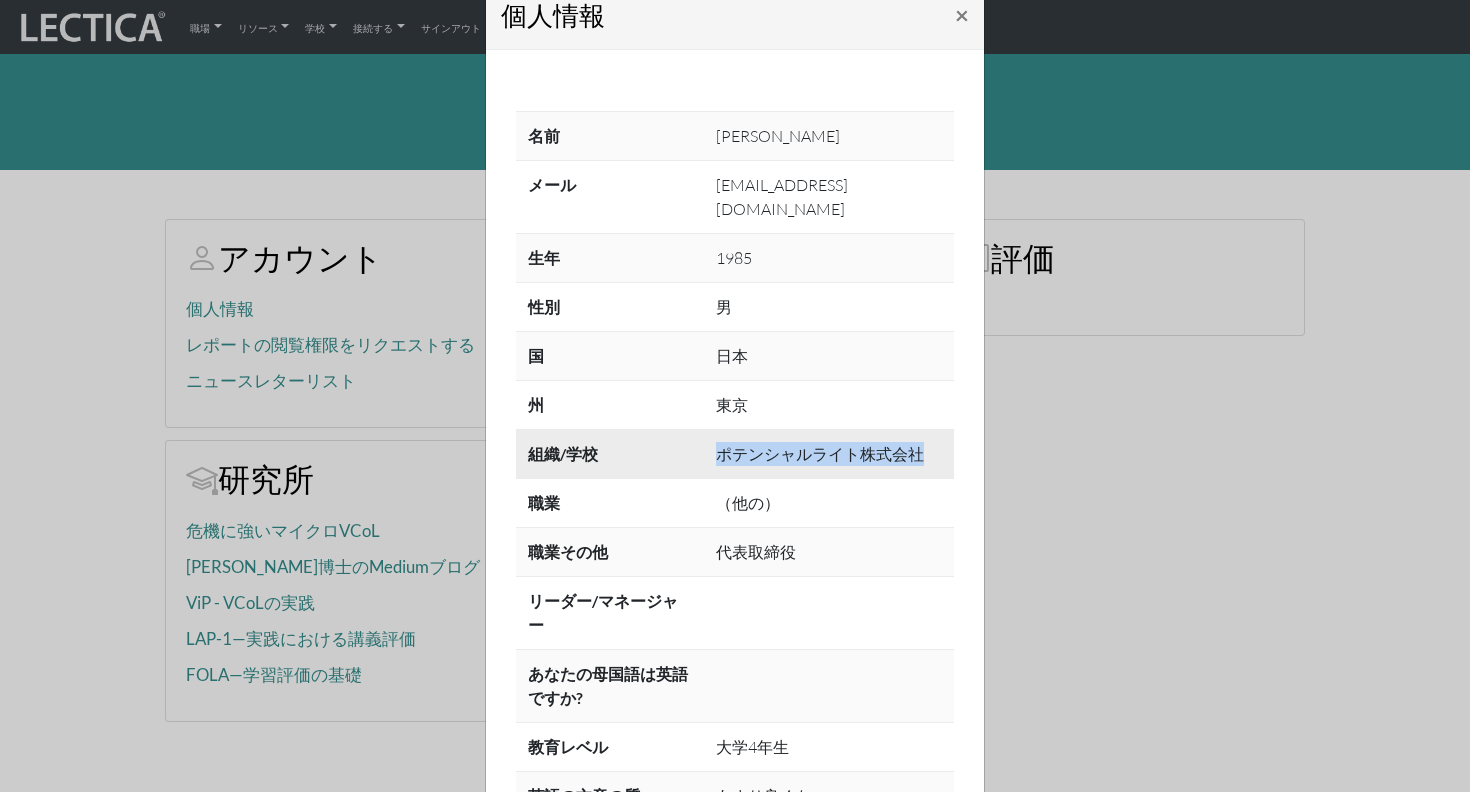 scroll, scrollTop: 235, scrollLeft: 0, axis: vertical 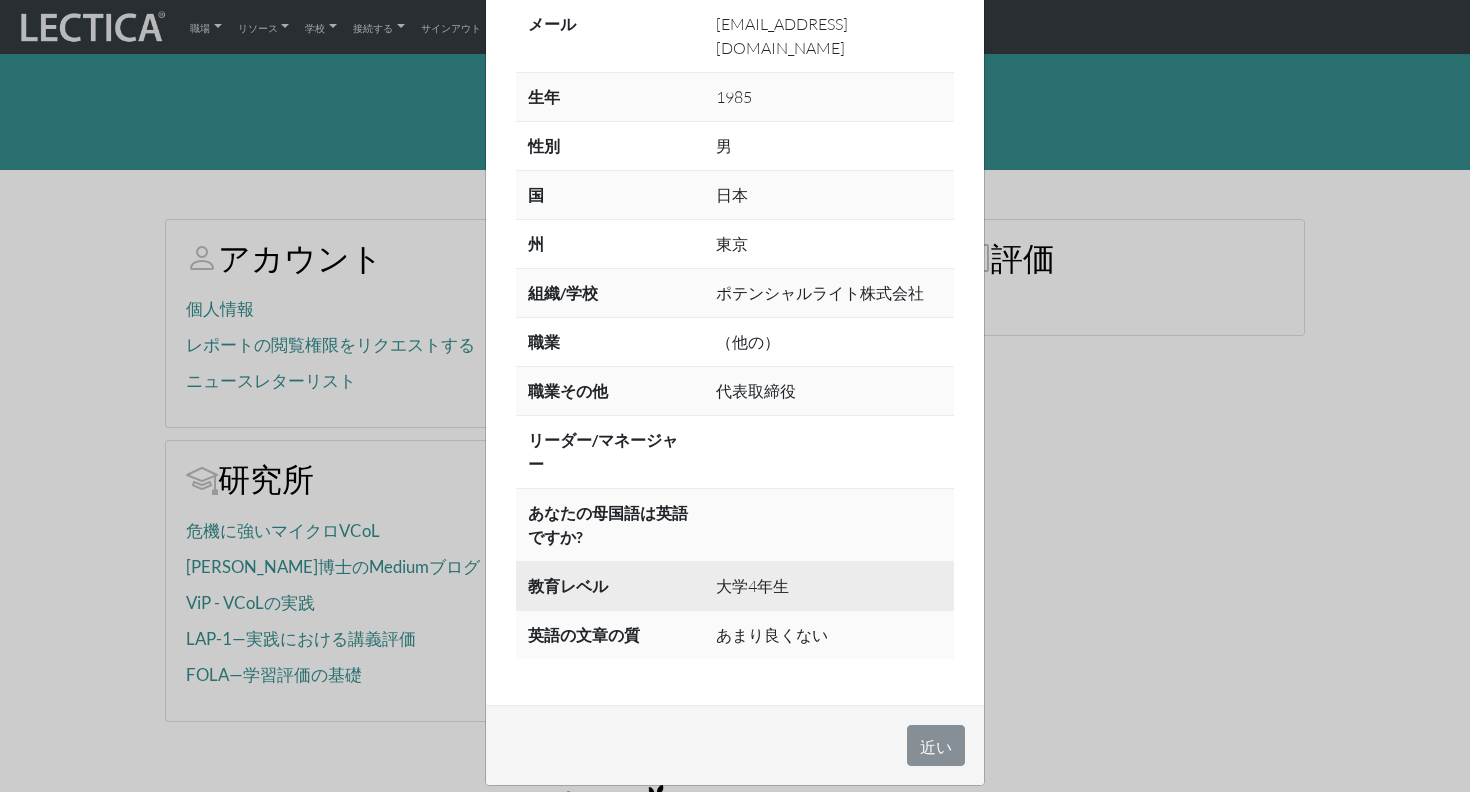 click on "大学4年生" at bounding box center [752, 586] 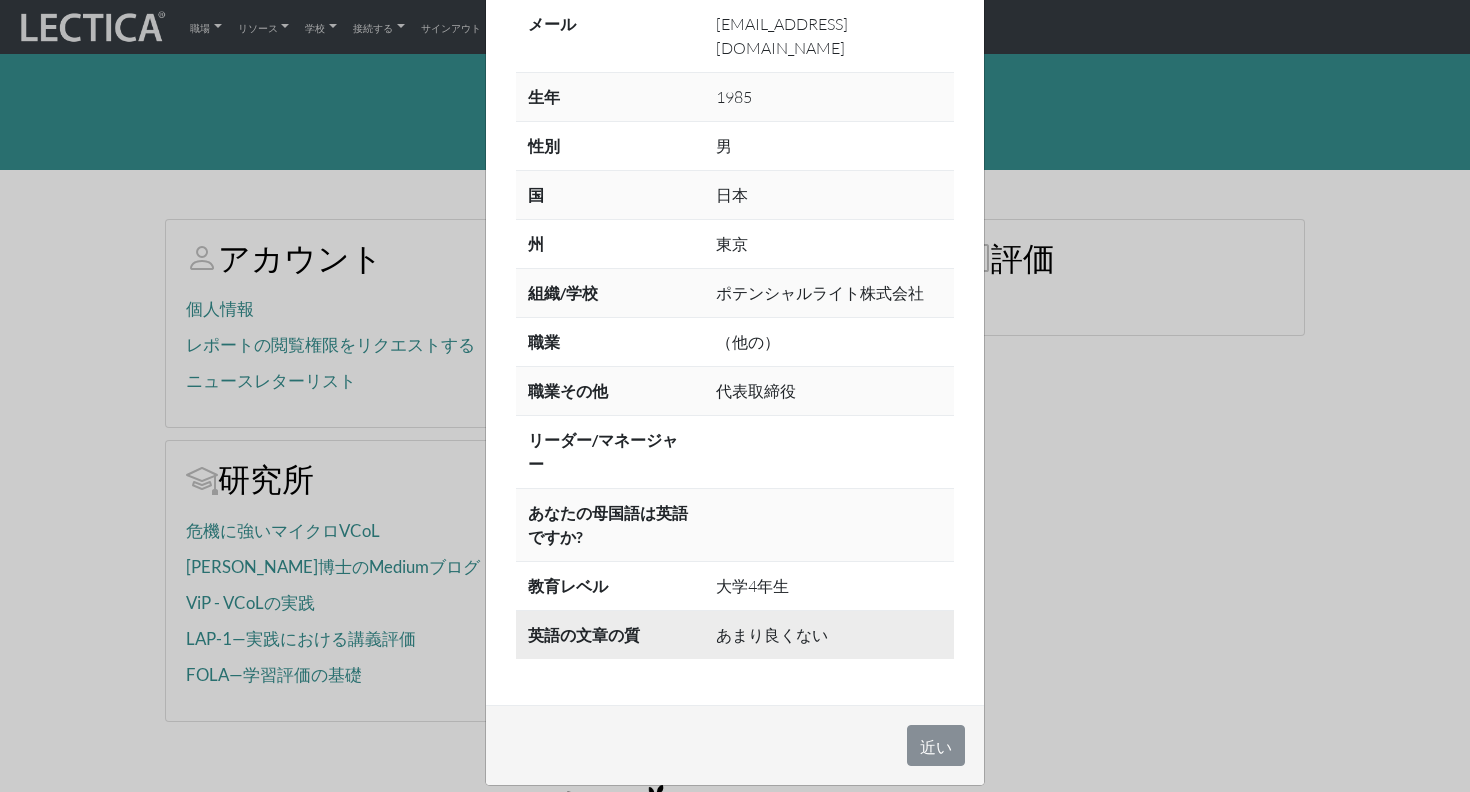 click on "あまり良くない" at bounding box center (772, 635) 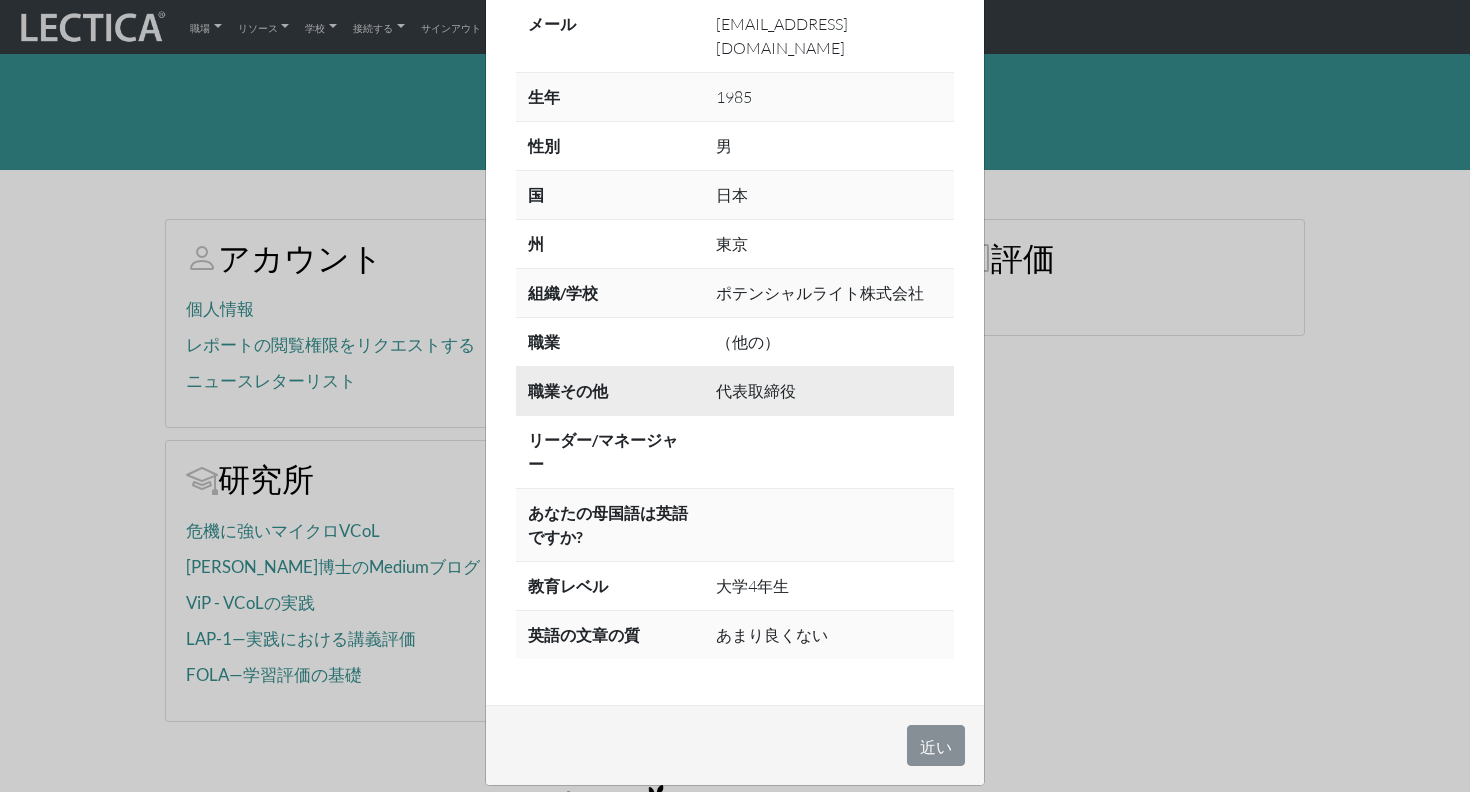scroll, scrollTop: 0, scrollLeft: 0, axis: both 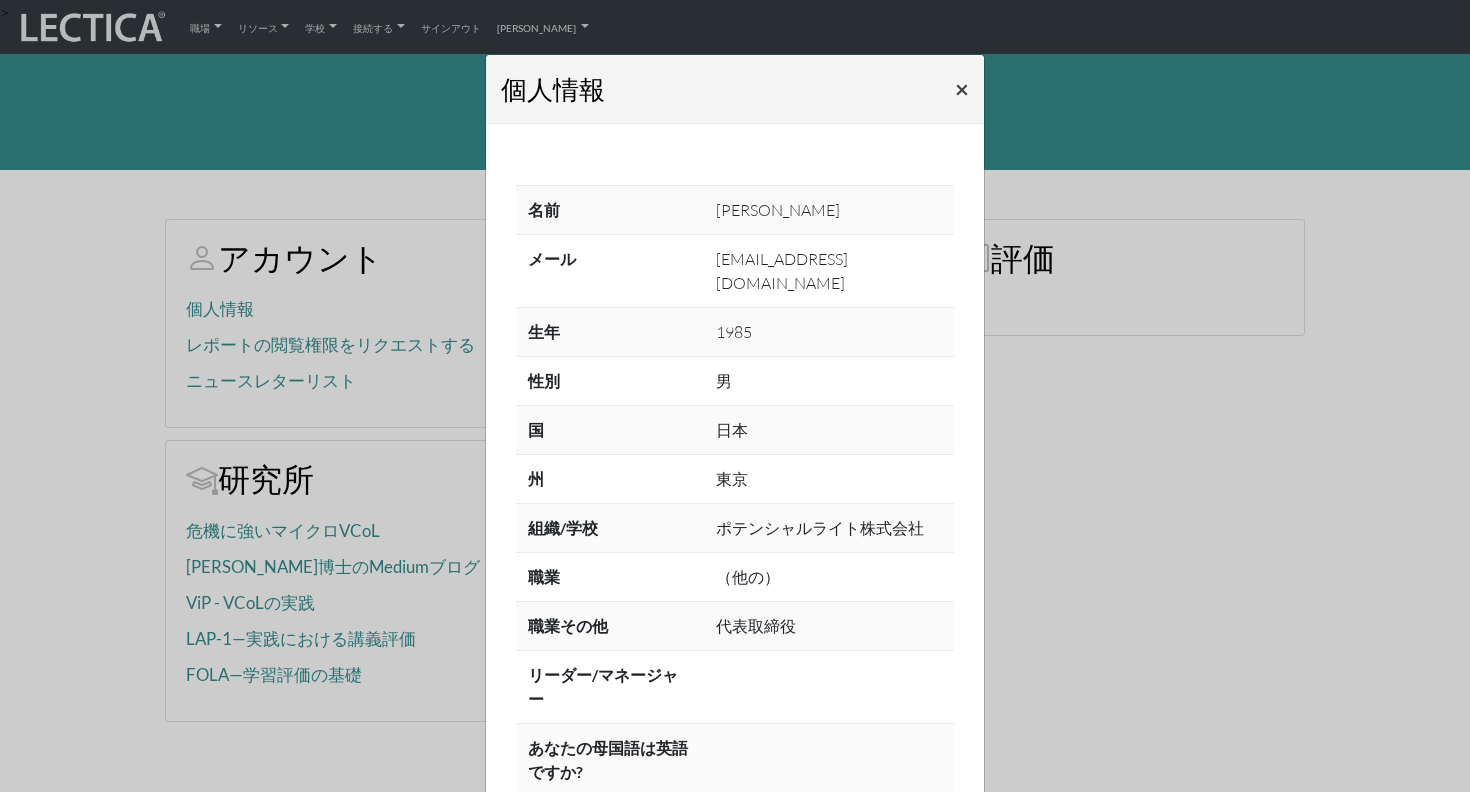 click on "×" at bounding box center (962, 88) 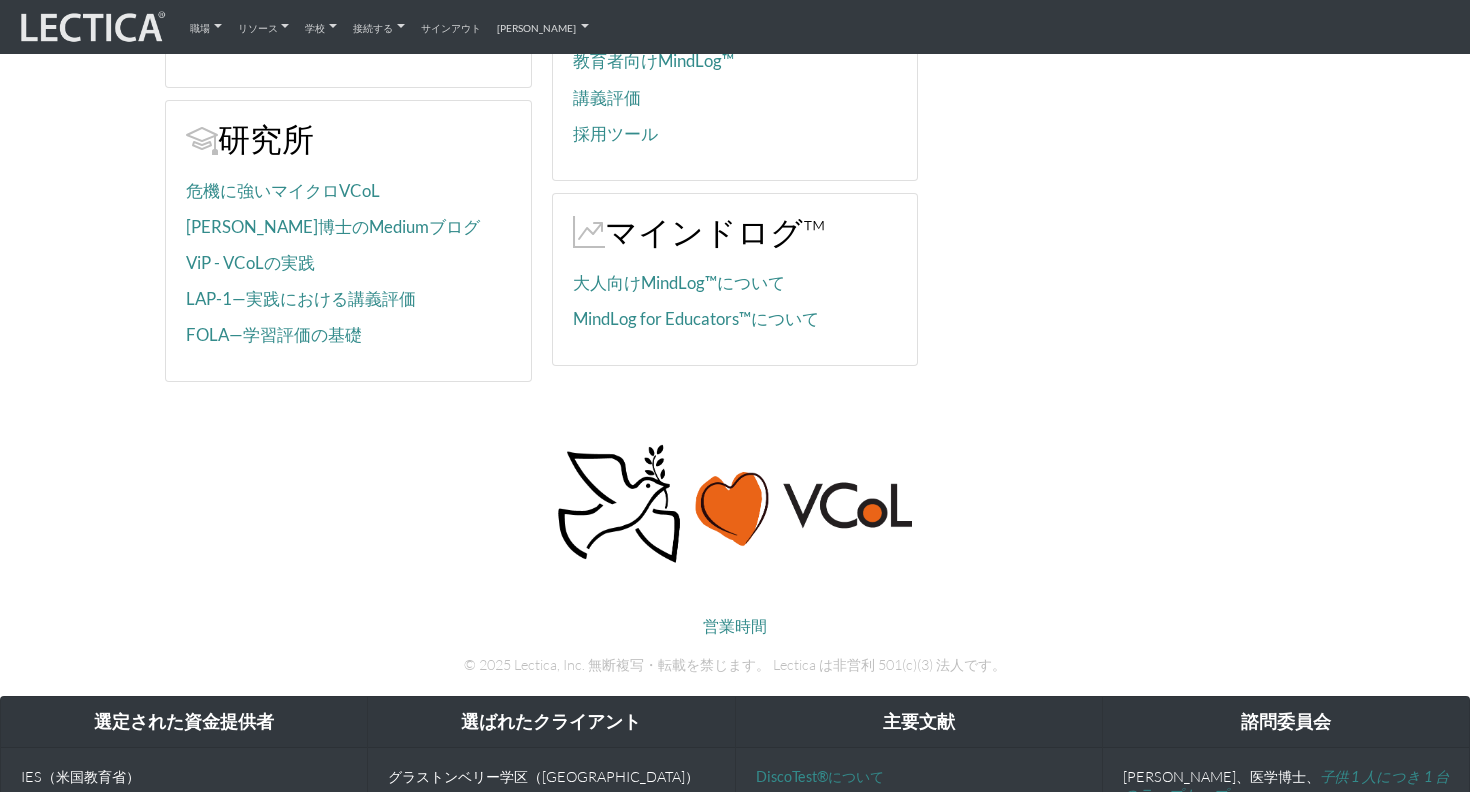scroll, scrollTop: 0, scrollLeft: 0, axis: both 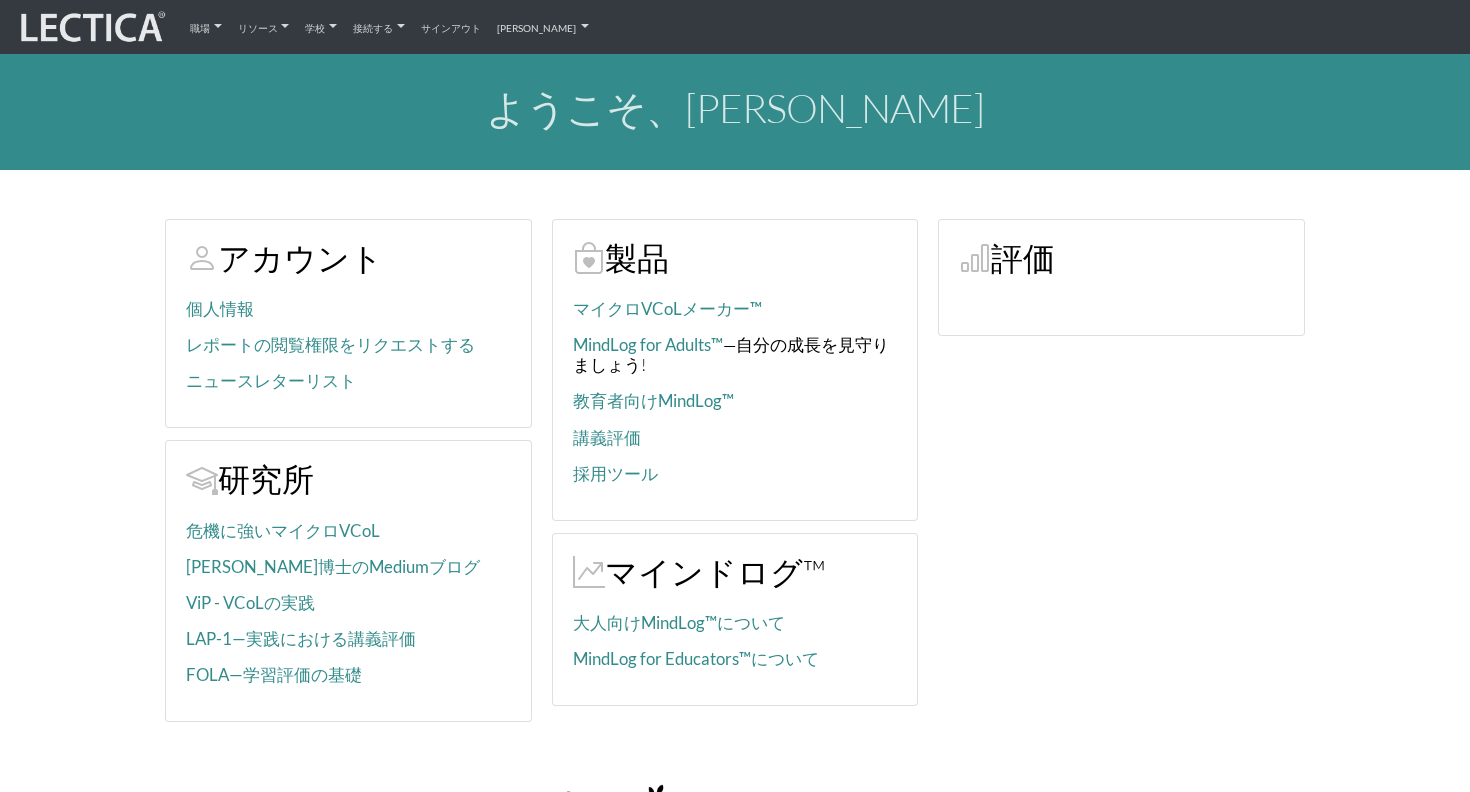 click at bounding box center [91, 27] 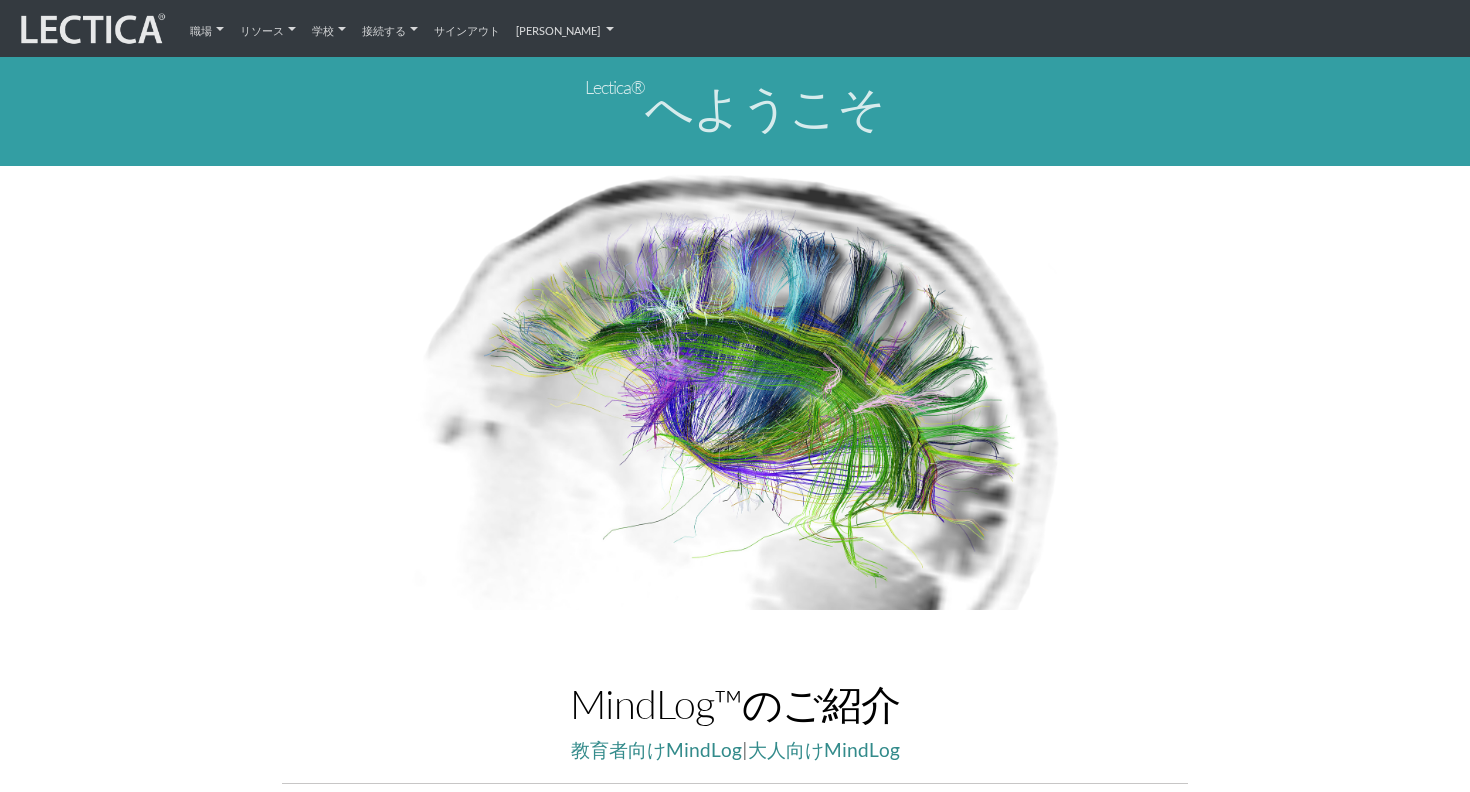 scroll, scrollTop: 0, scrollLeft: 0, axis: both 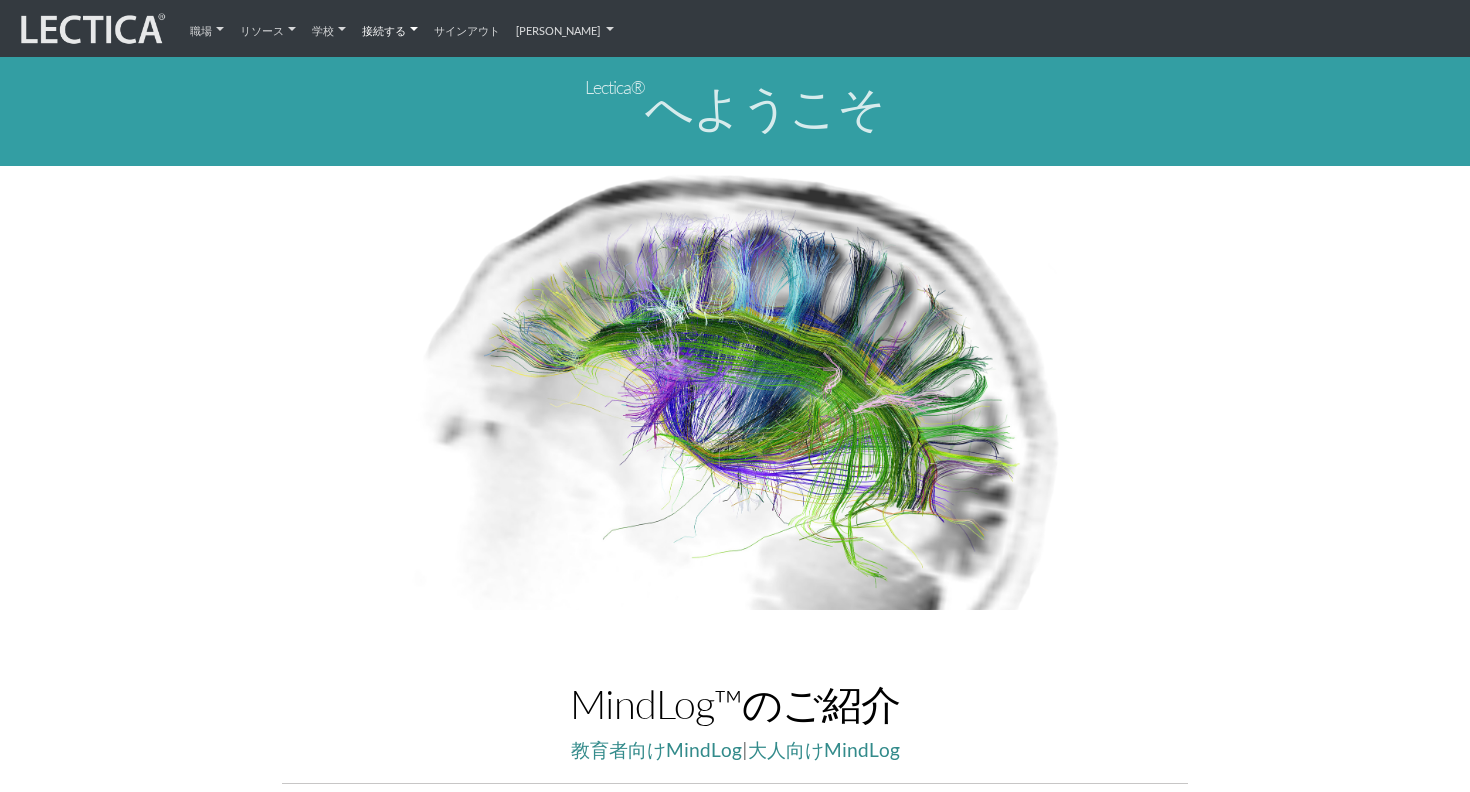 click on "接続する" at bounding box center (384, 28) 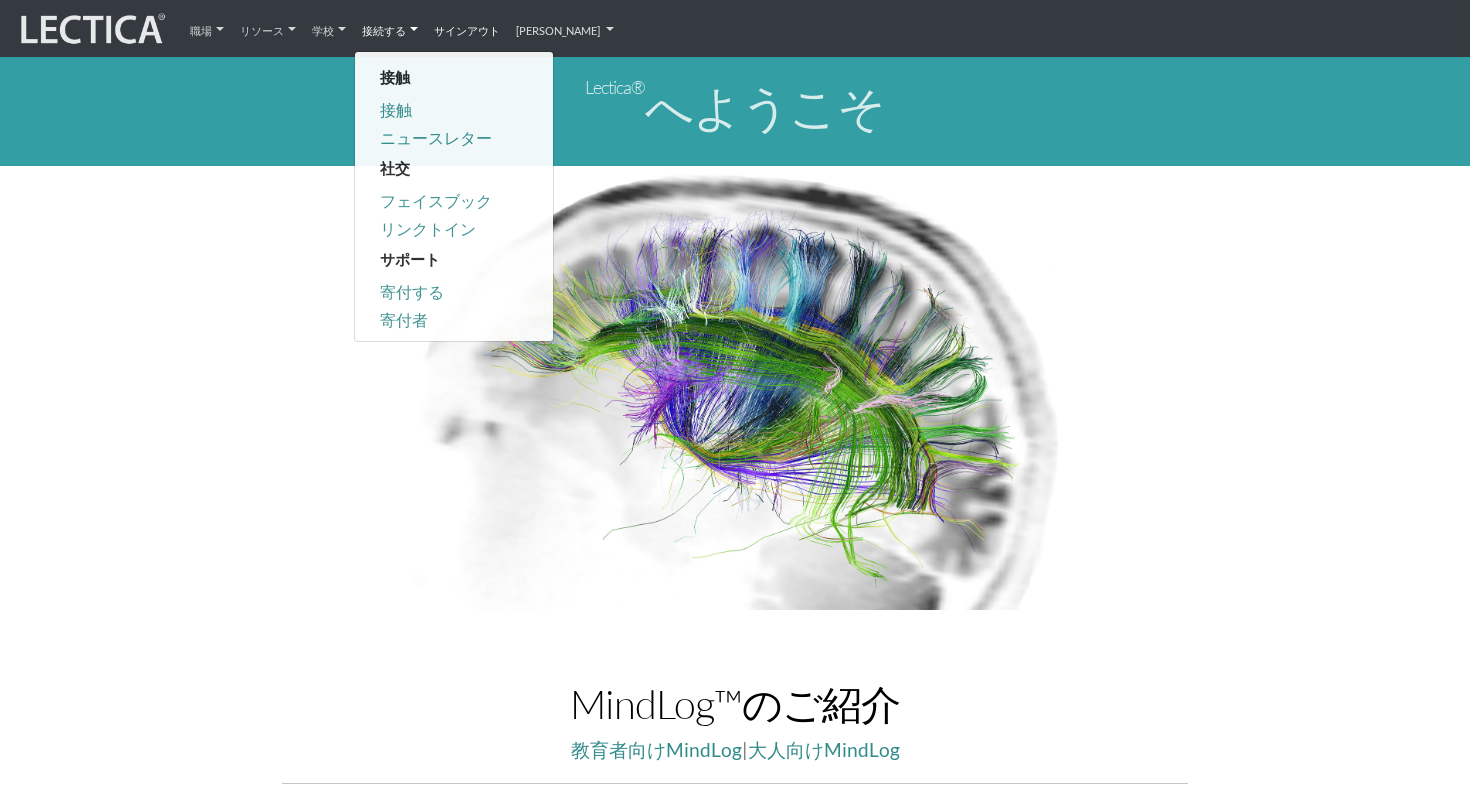click on "サインアウト" at bounding box center (467, 28) 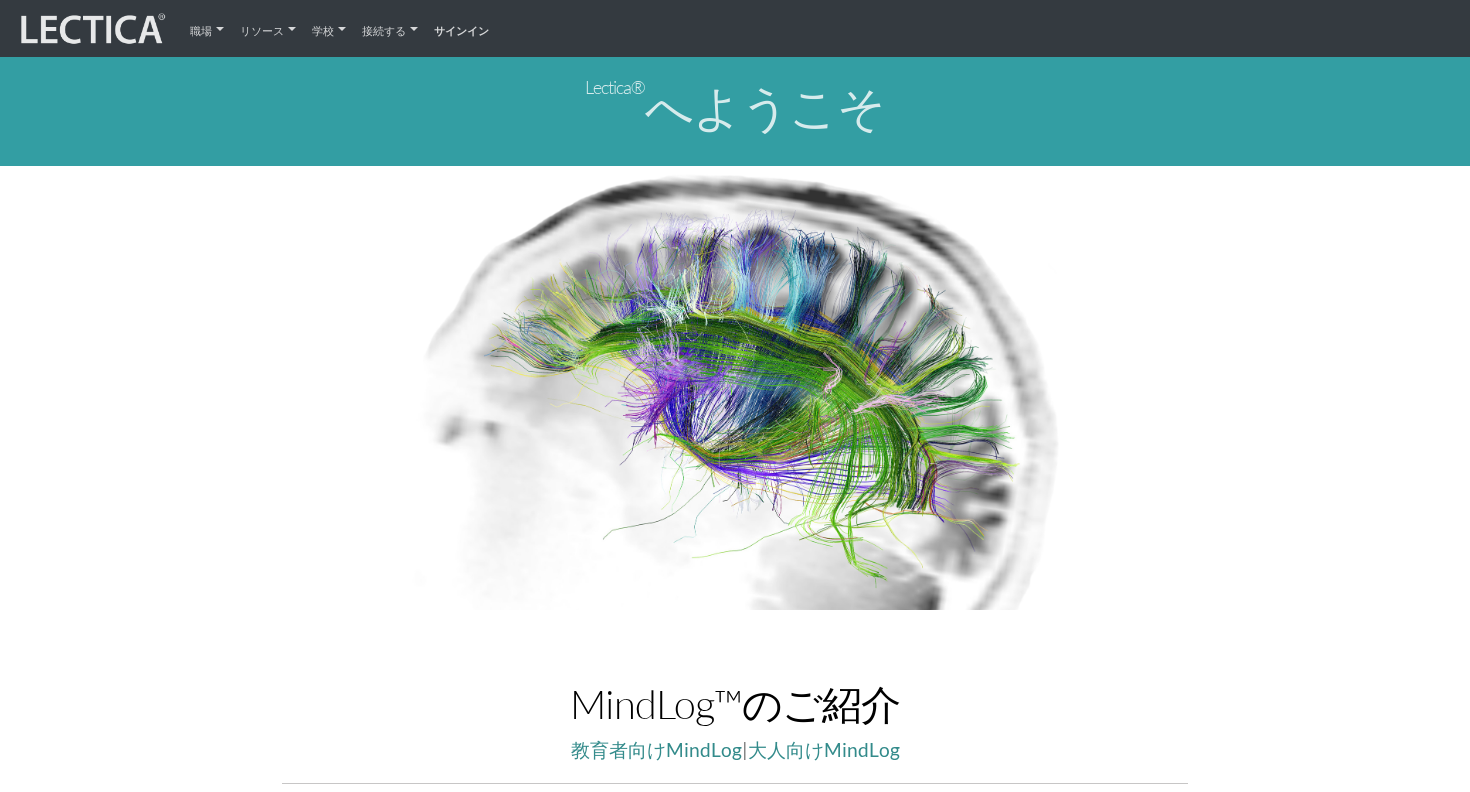 scroll, scrollTop: 0, scrollLeft: 0, axis: both 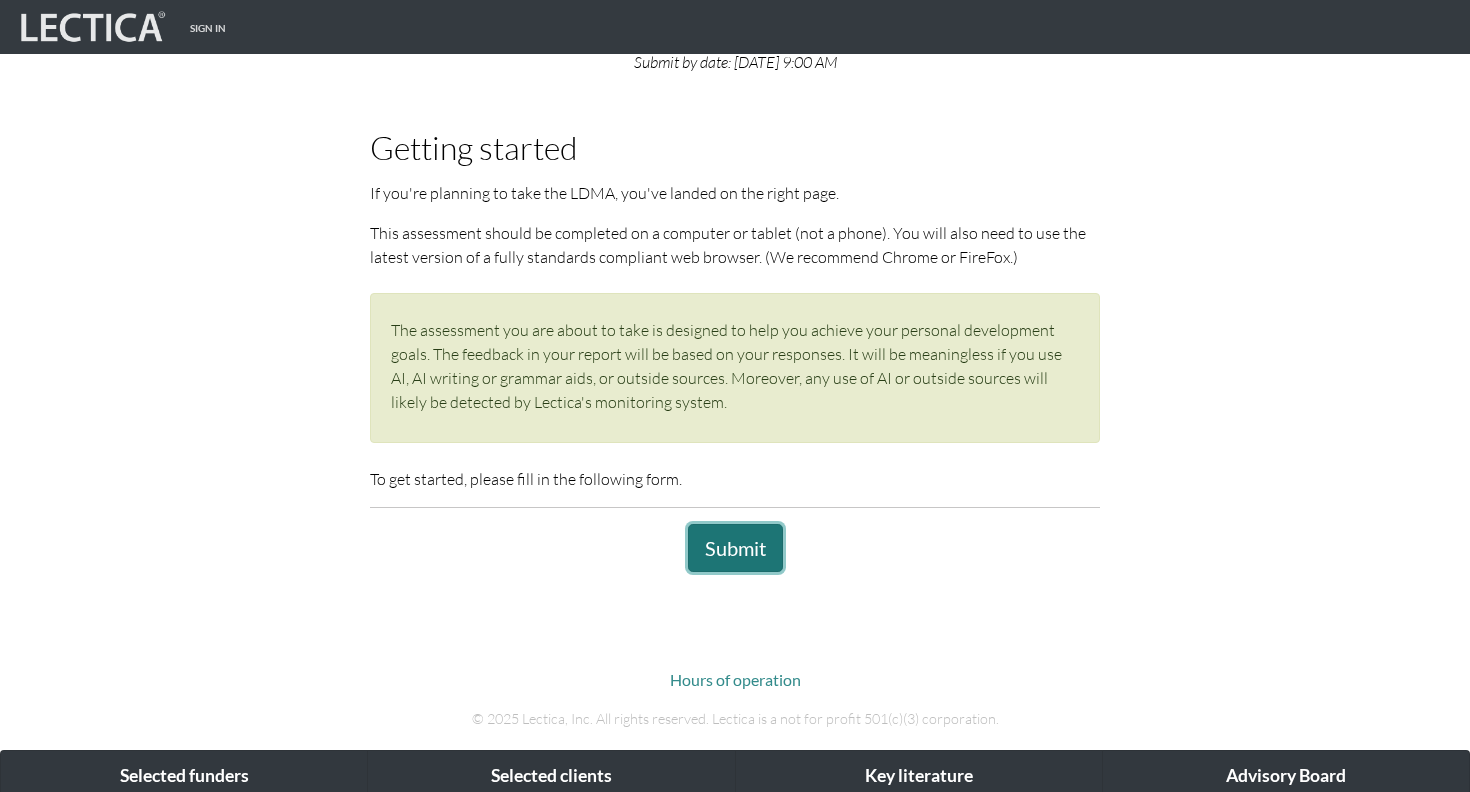 click on "Submit" at bounding box center [735, 548] 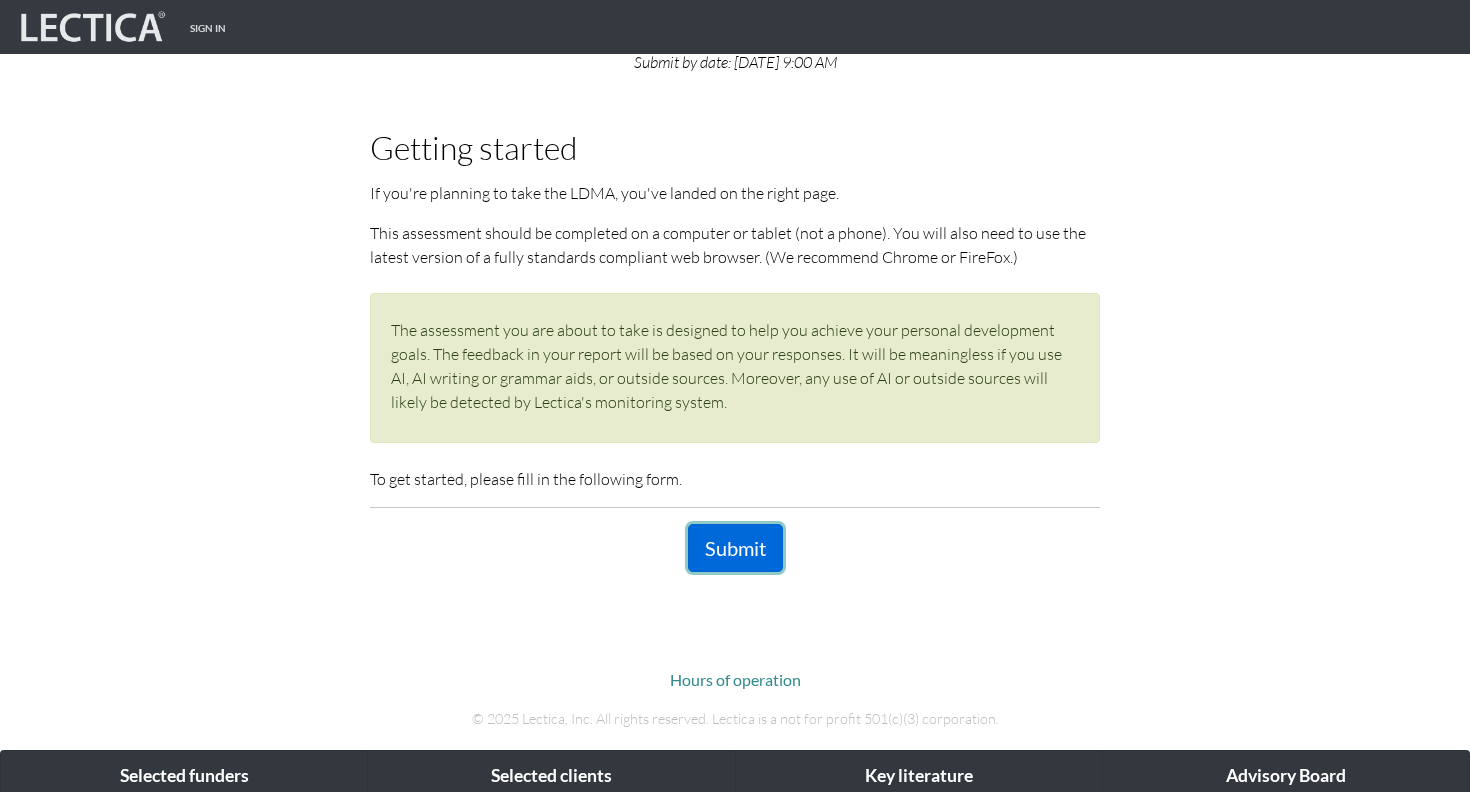 scroll, scrollTop: 0, scrollLeft: 0, axis: both 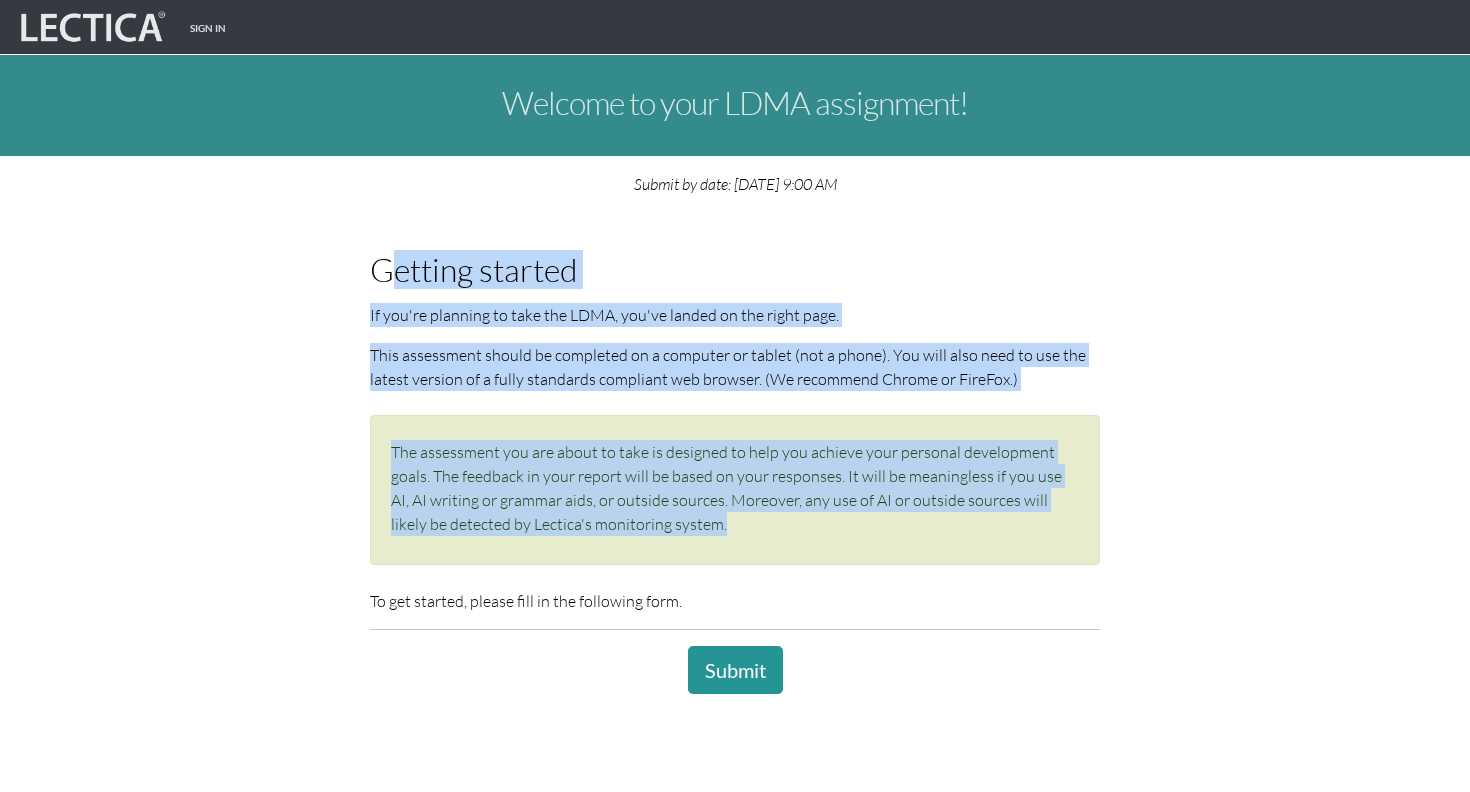 drag, startPoint x: 383, startPoint y: 264, endPoint x: 677, endPoint y: 517, distance: 387.8724 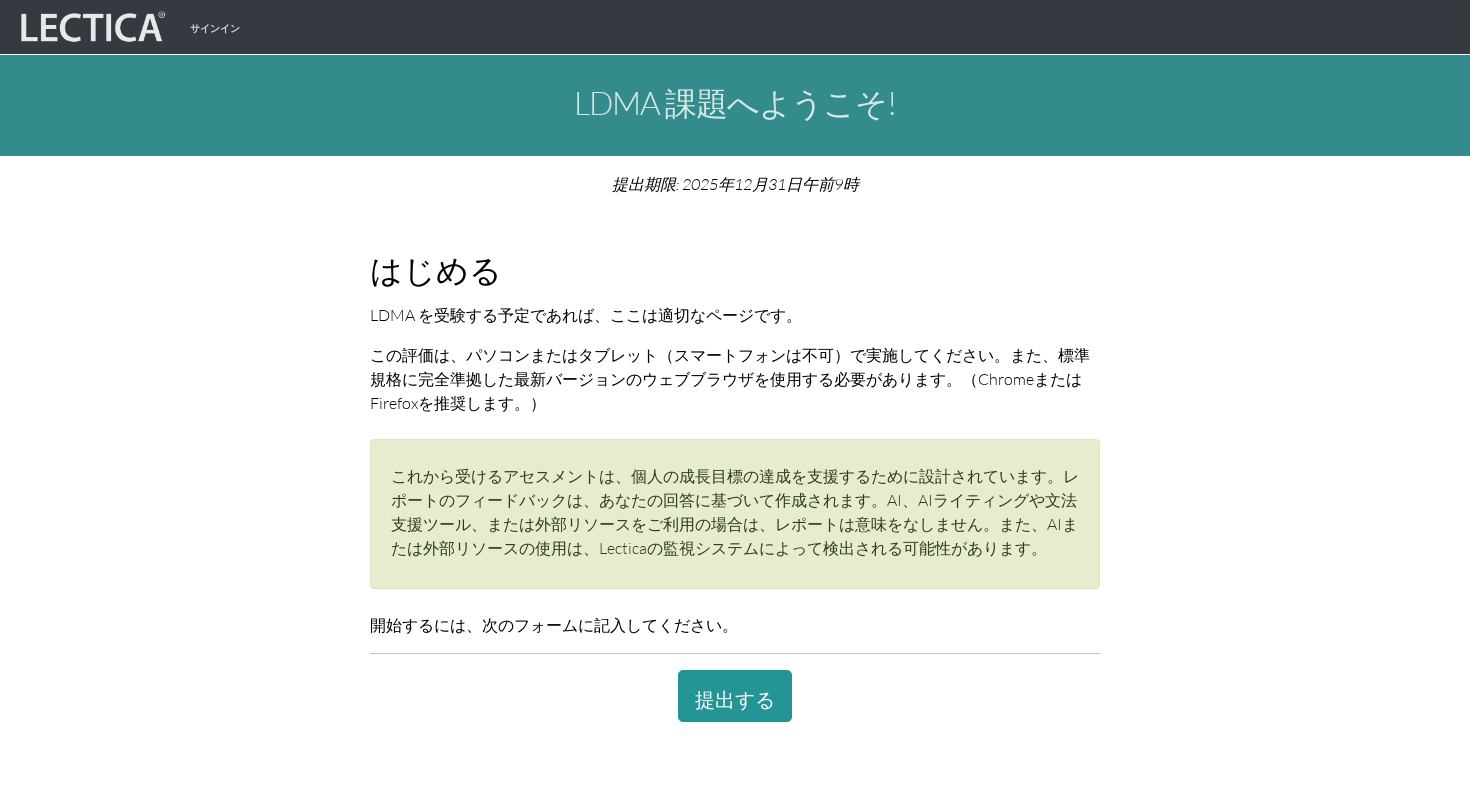 click on "LDMA 課題へようこそ!       提出期限: 2025年12月31日午前9時
はじめる
LDMA を受験する予定であれば、ここは適切なページです。
この評価は、パソコンまたはタブレット（スマートフォンは不可）で実施してください。また、標準規格に完全準拠した最新バージョンのウェブブラウザを使用する必要があります。（ChromeまたはFirefoxを推奨します。）
これから受けるアセスメントは、個人の成長目標の達成を支援するために設計されています。レポートのフィードバックは、あなたの回答に基づいて作成されます。AI、AIライティングや文法支援ツール、または外部リソースをご利用の場合は、レポートは意味をなしません。また、AIまたは外部リソースの使用は、Lecticaの監視システムによって検出される可能性があります。
提出する" at bounding box center [735, 388] 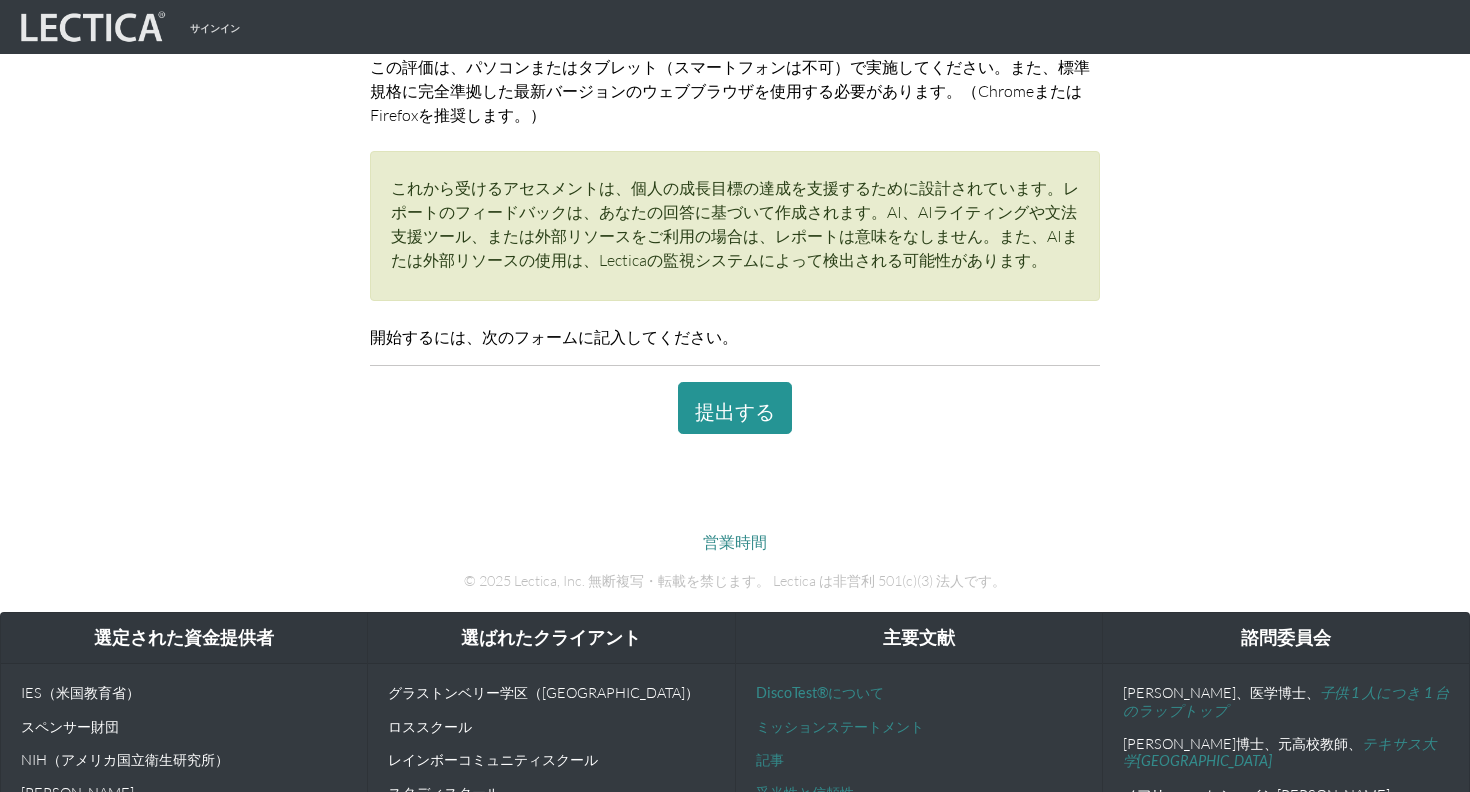 scroll, scrollTop: 350, scrollLeft: 0, axis: vertical 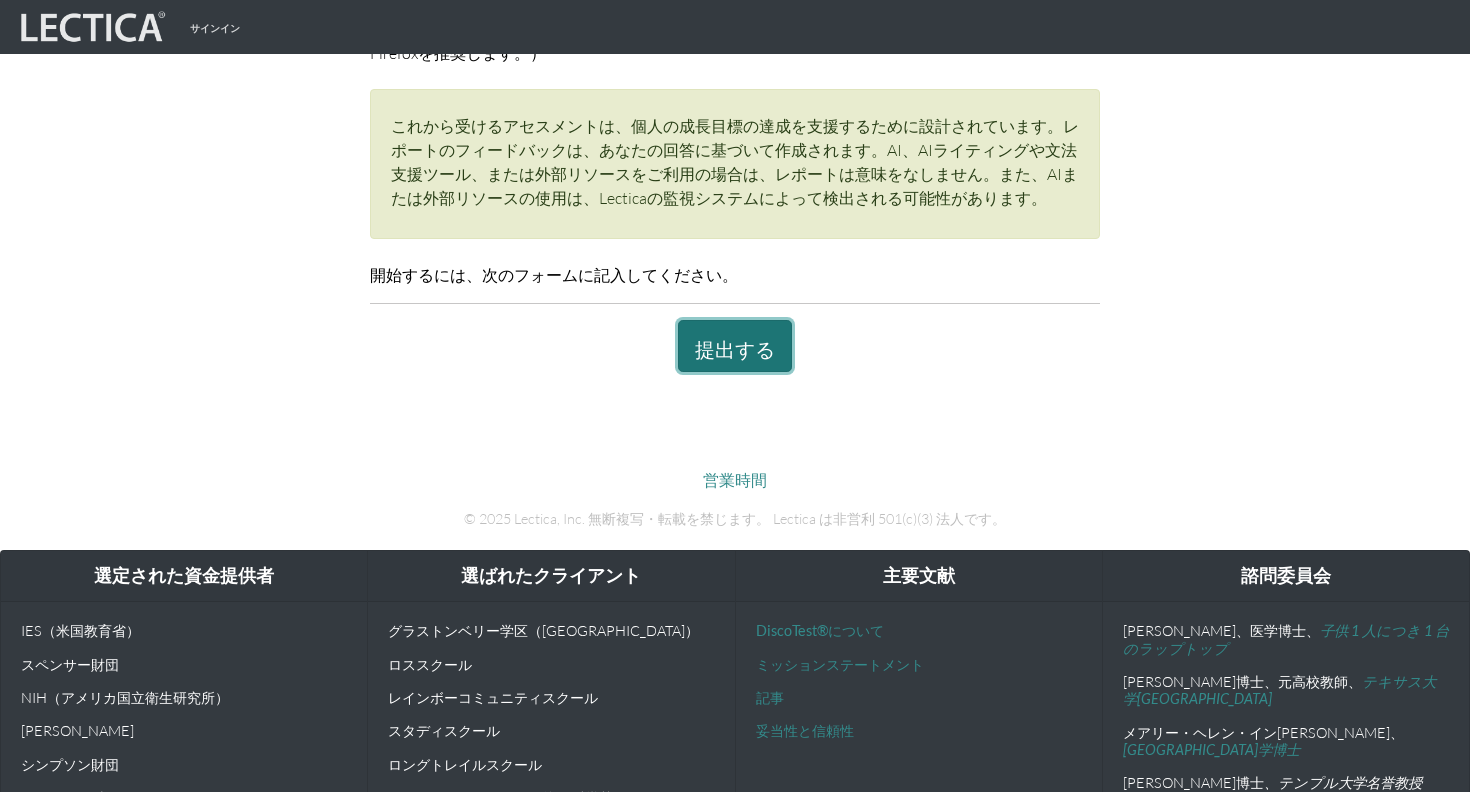 click on "提出する" at bounding box center [735, 348] 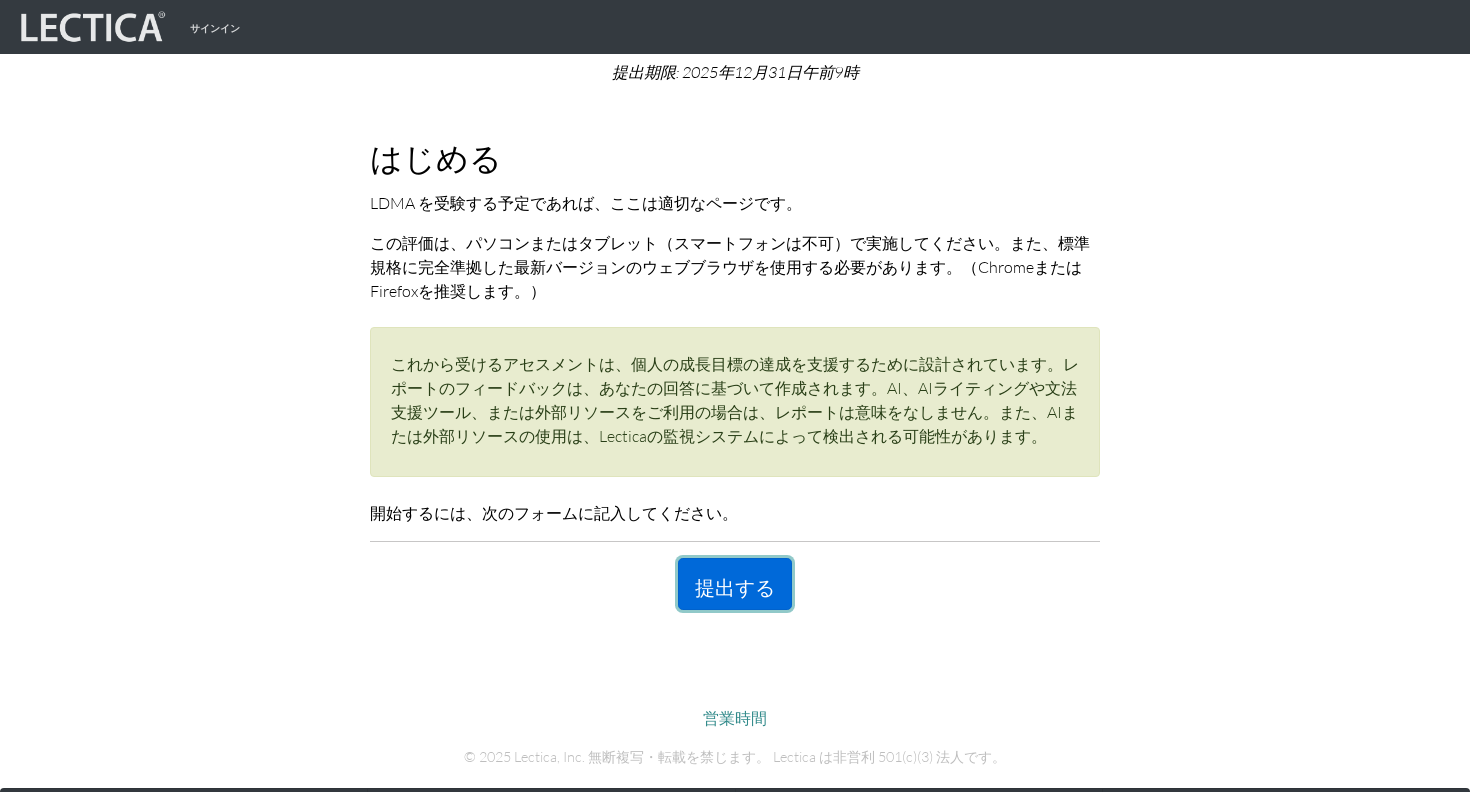 scroll, scrollTop: 0, scrollLeft: 0, axis: both 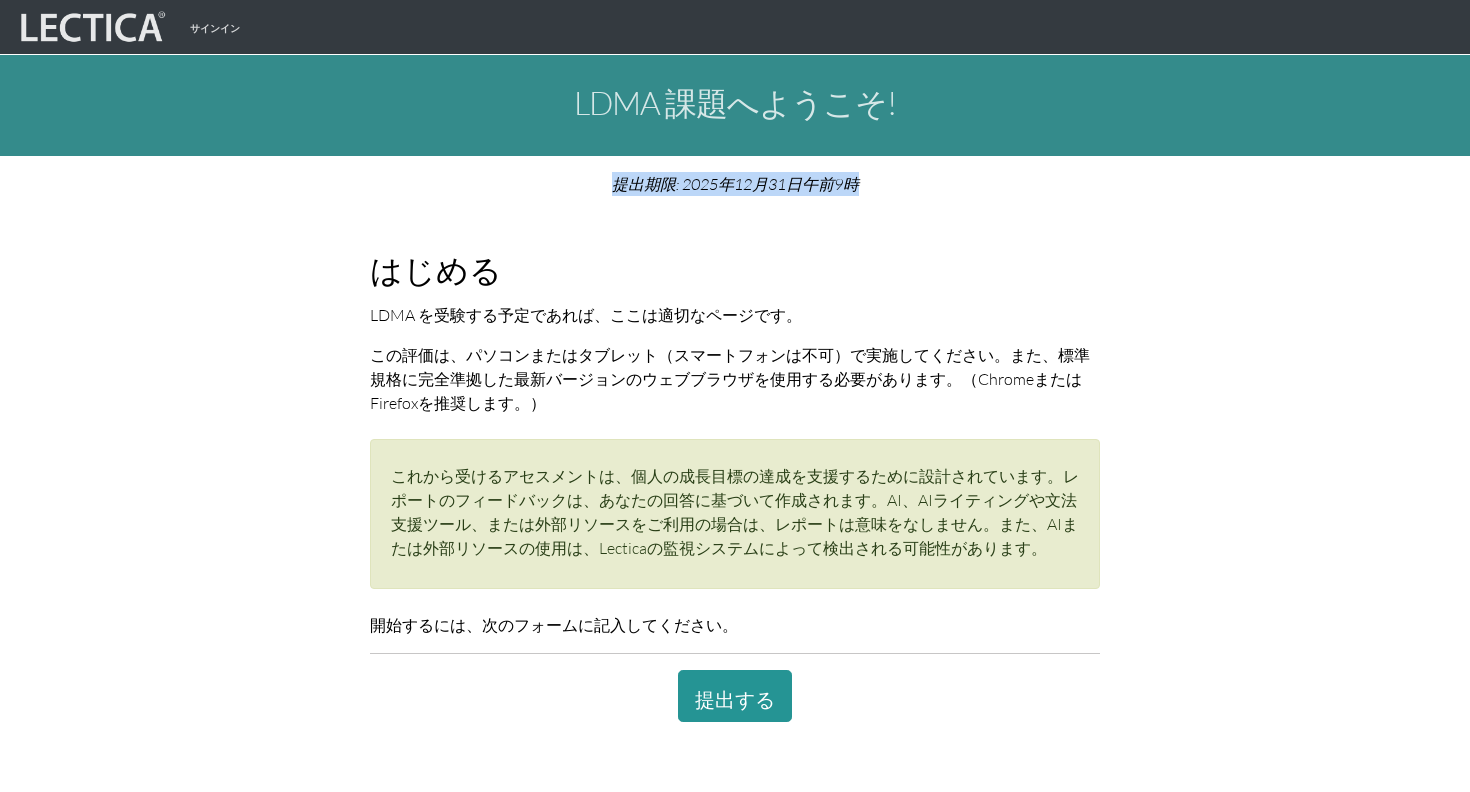 drag, startPoint x: 610, startPoint y: 181, endPoint x: 916, endPoint y: 184, distance: 306.0147 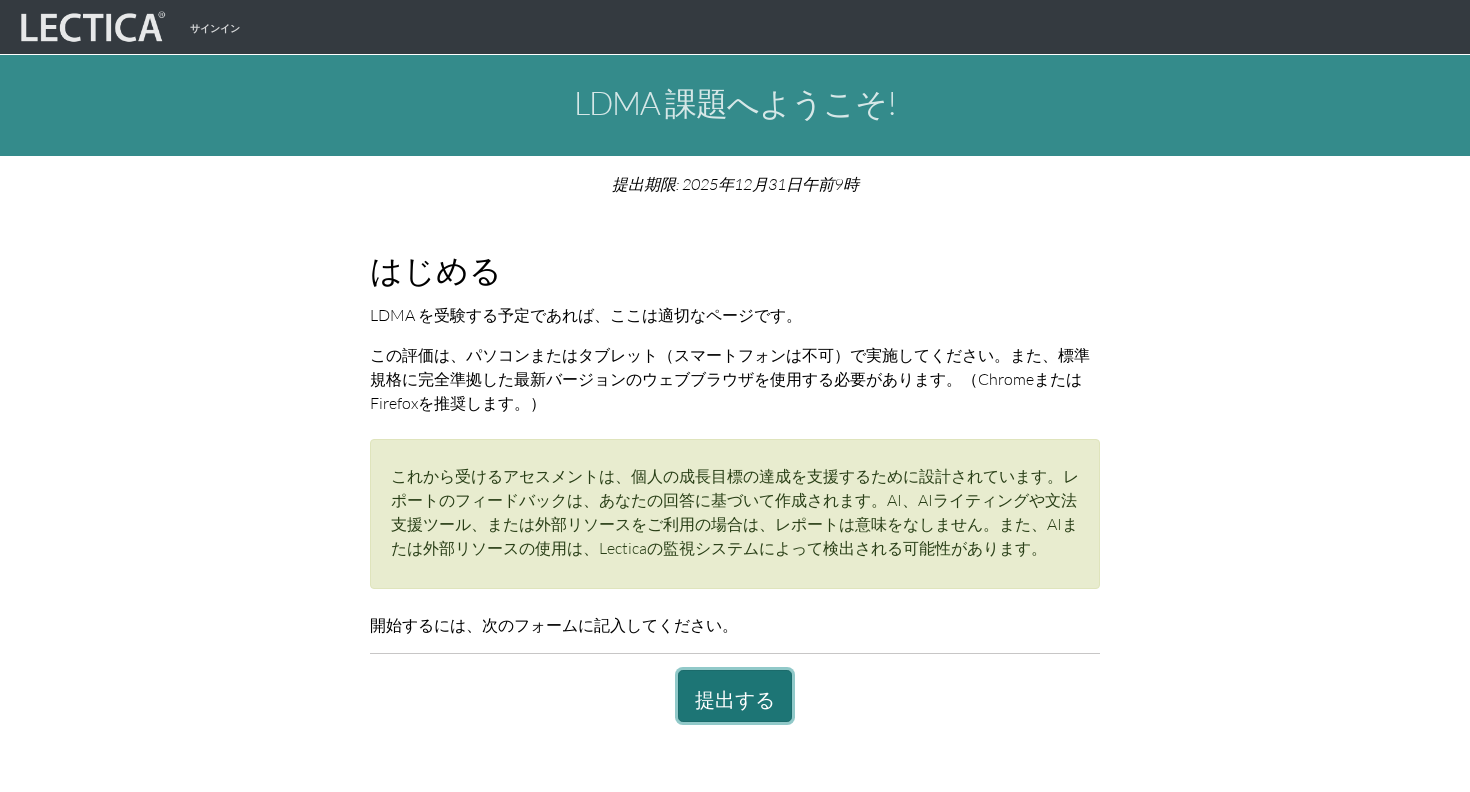 click on "提出する" at bounding box center [735, 698] 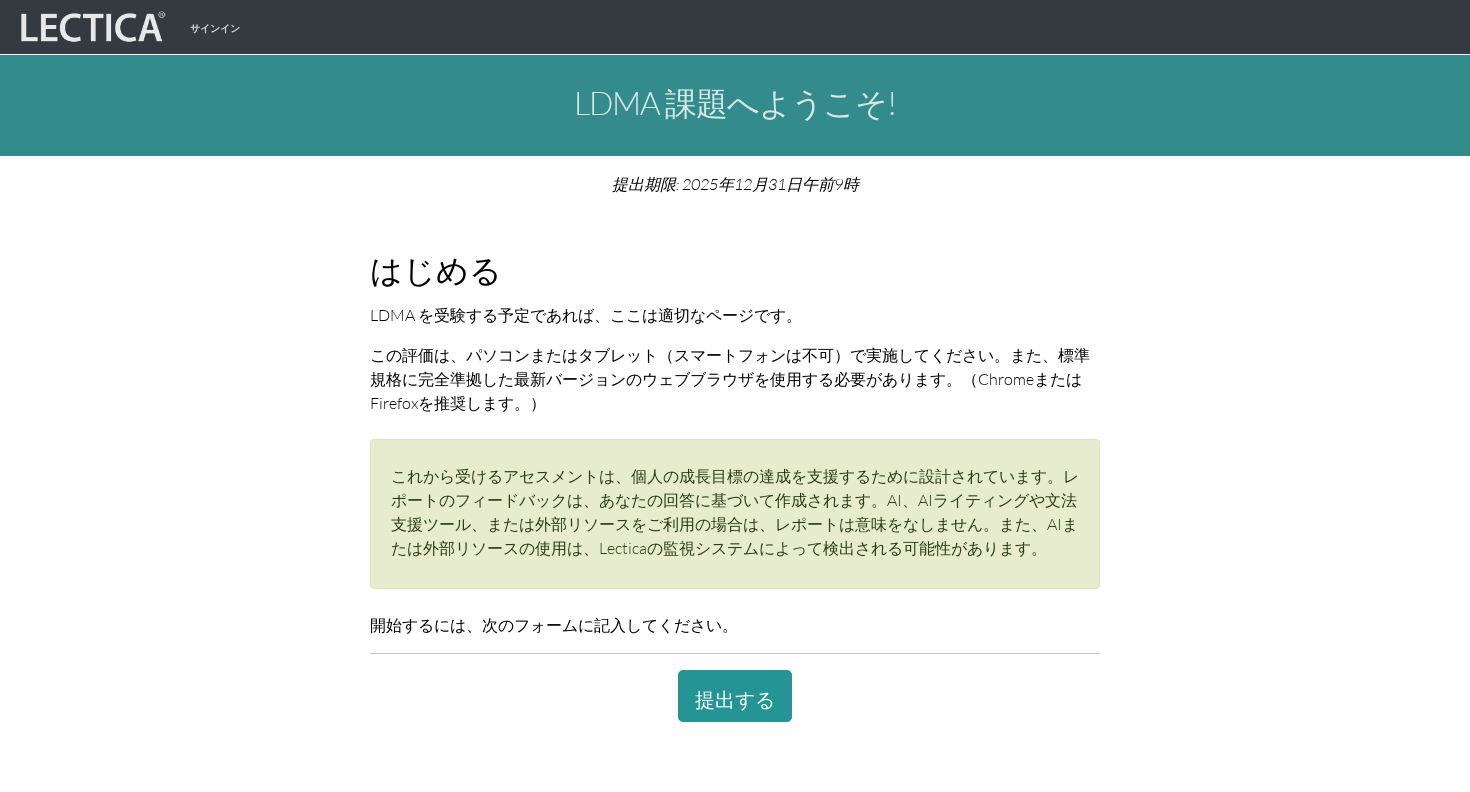 click at bounding box center (91, 27) 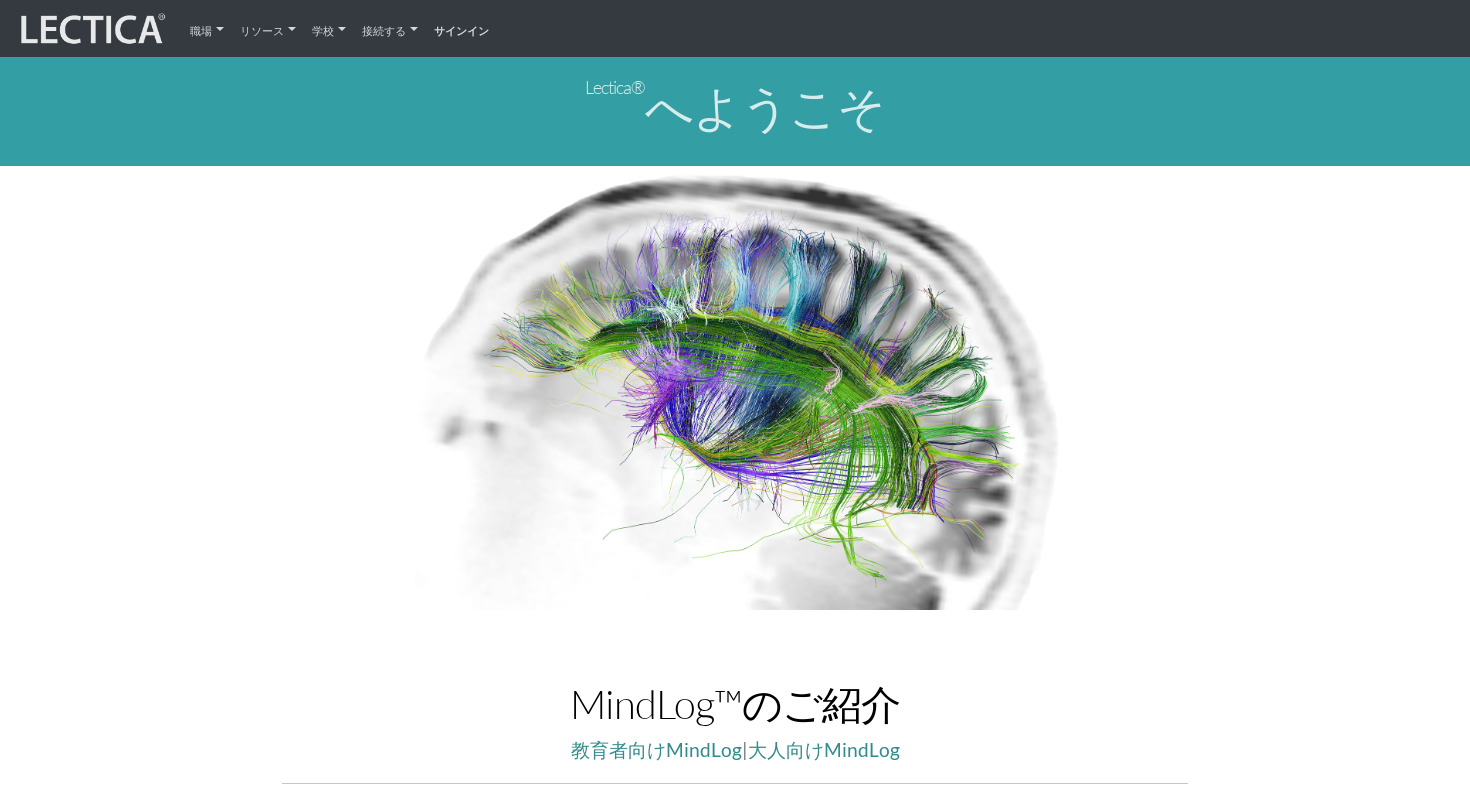 scroll, scrollTop: 0, scrollLeft: 0, axis: both 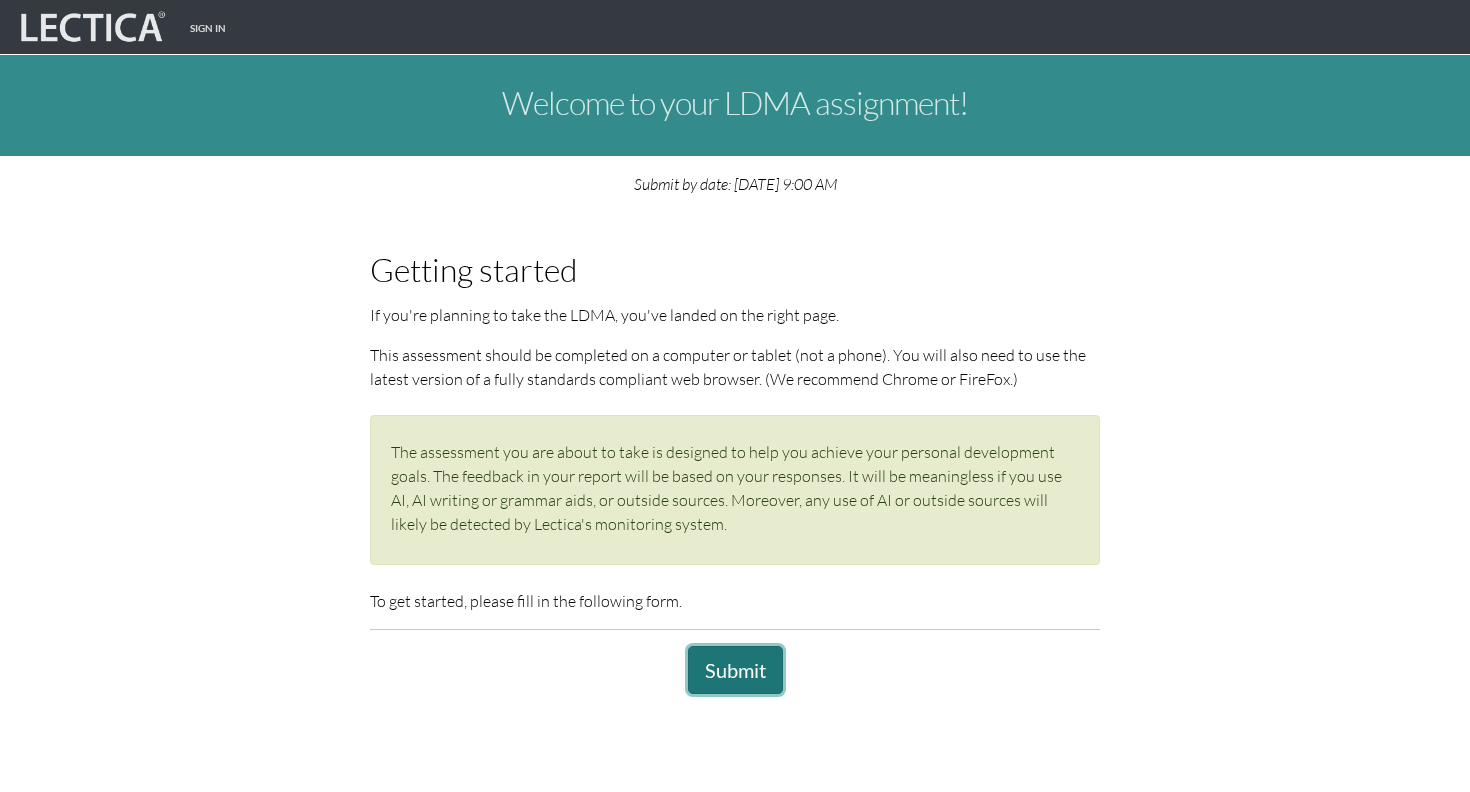 click on "Submit" at bounding box center (735, 670) 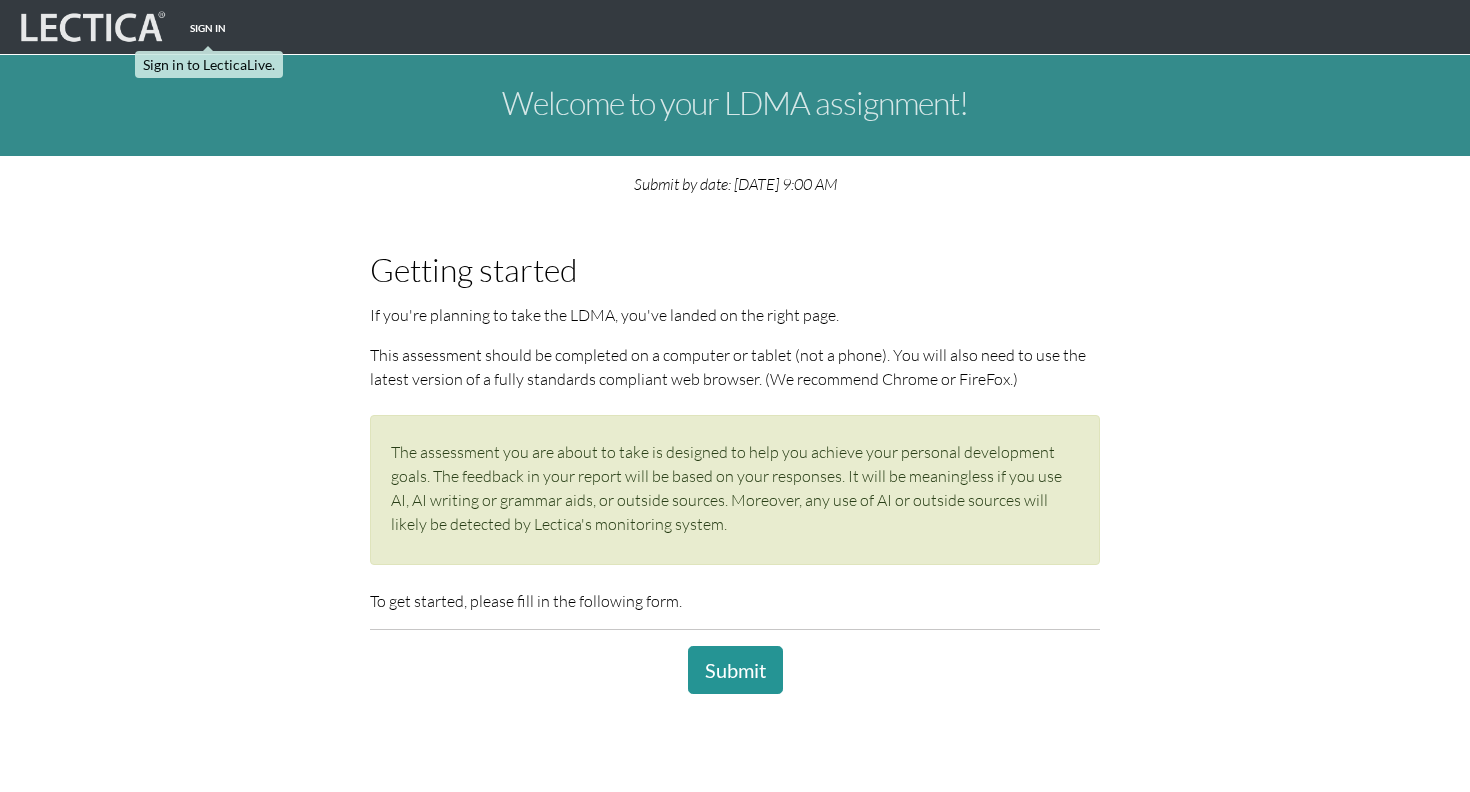 click on "Sign in" at bounding box center (208, 26) 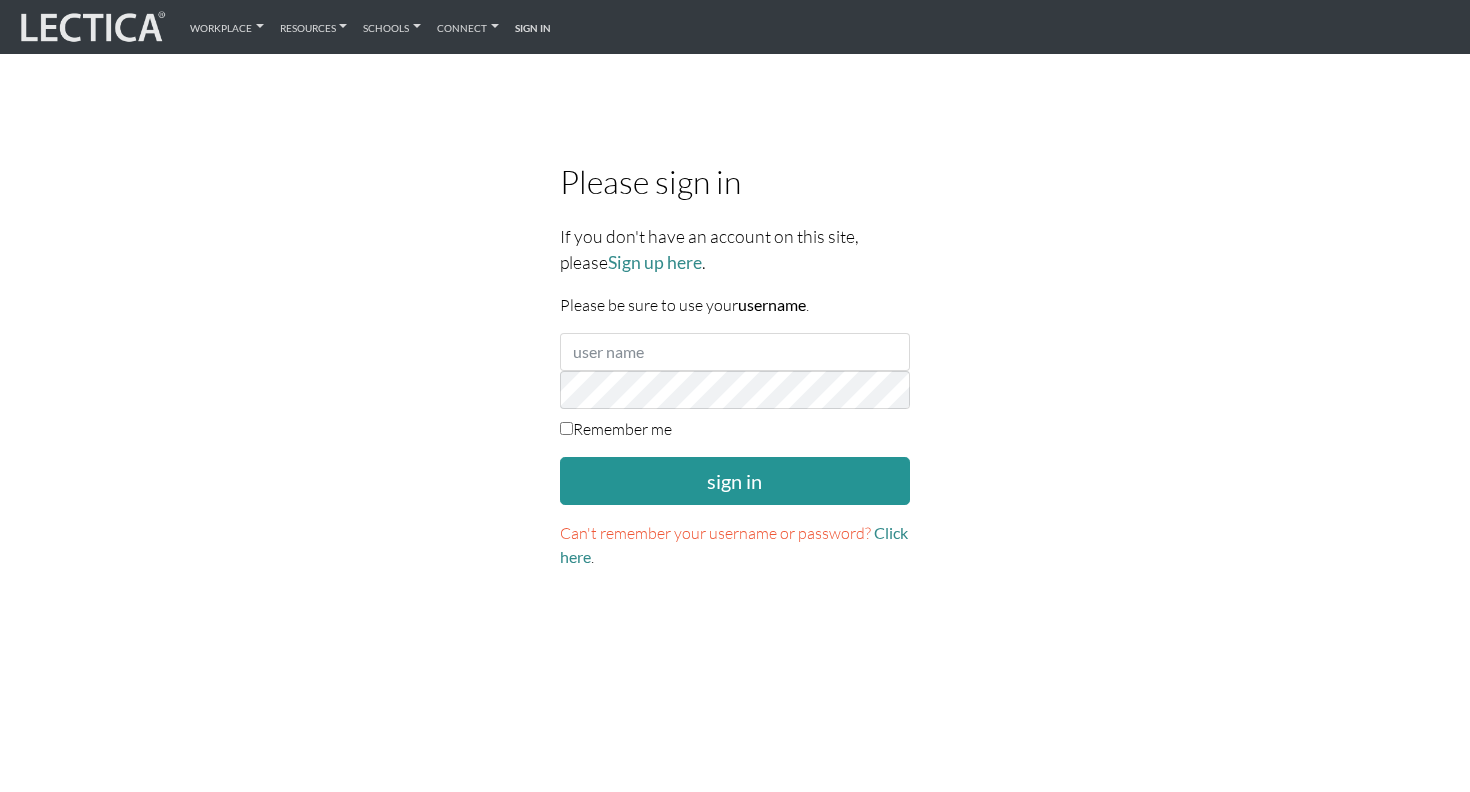 scroll, scrollTop: 0, scrollLeft: 0, axis: both 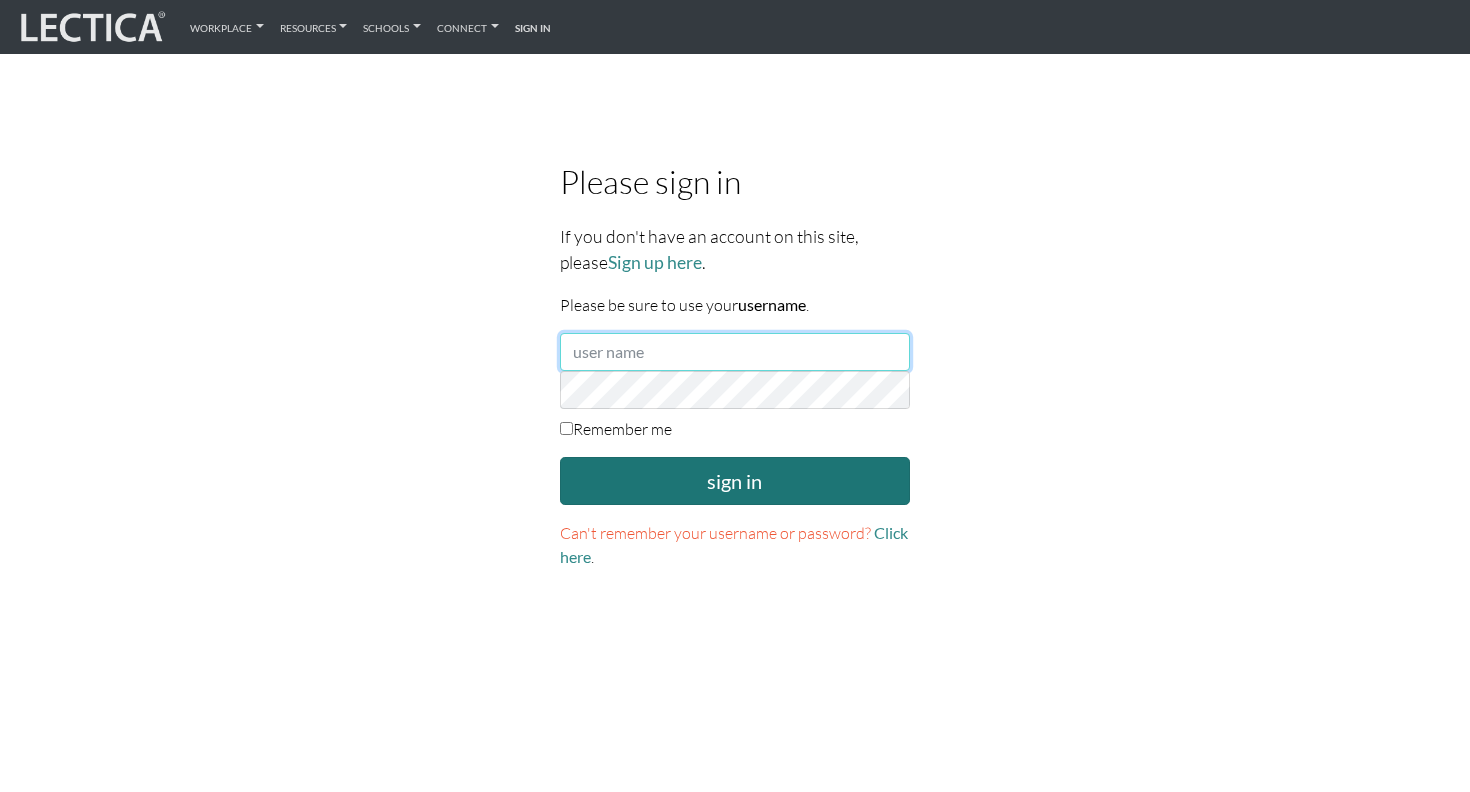 type on "kazukiyamane" 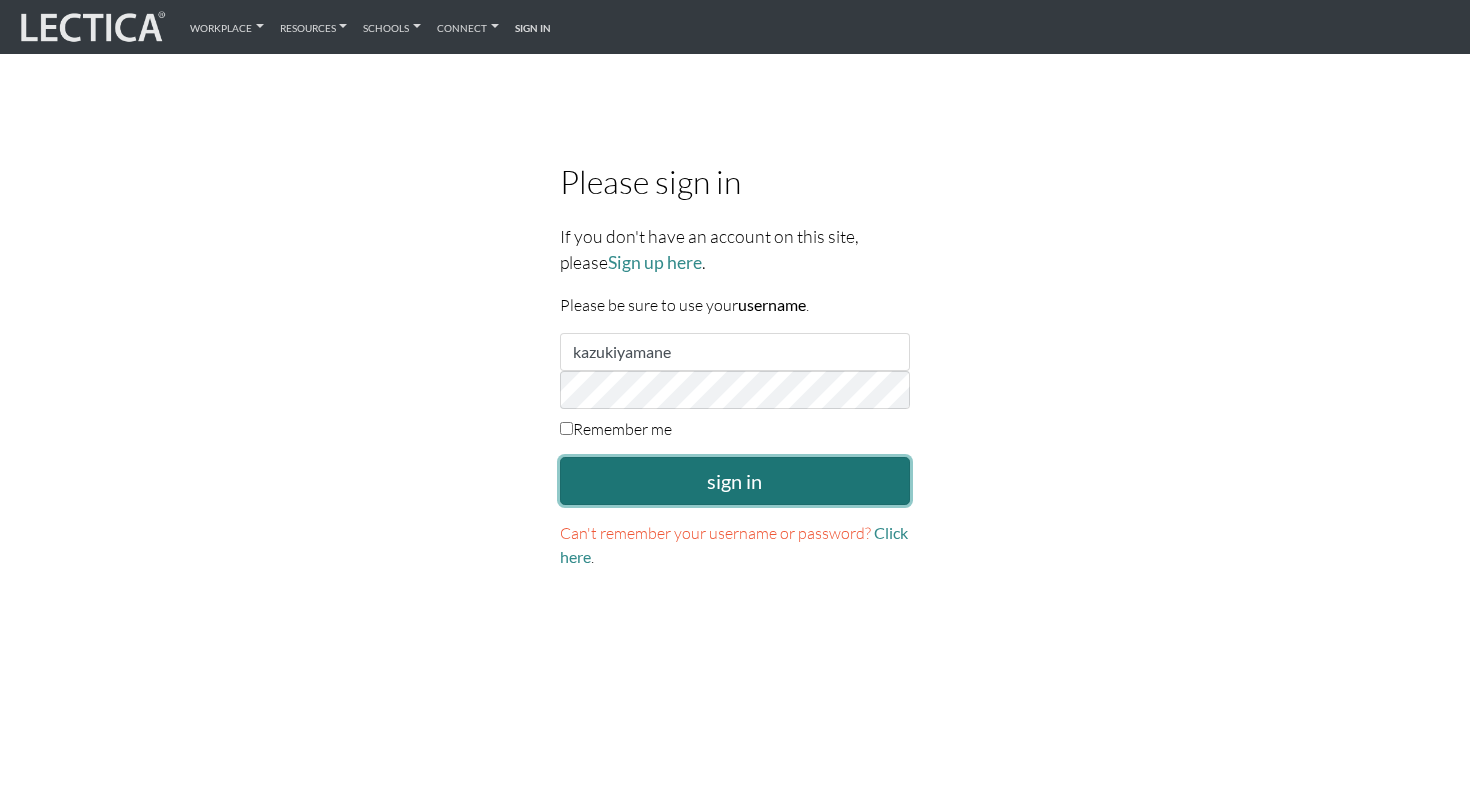 click on "sign in" at bounding box center [735, 481] 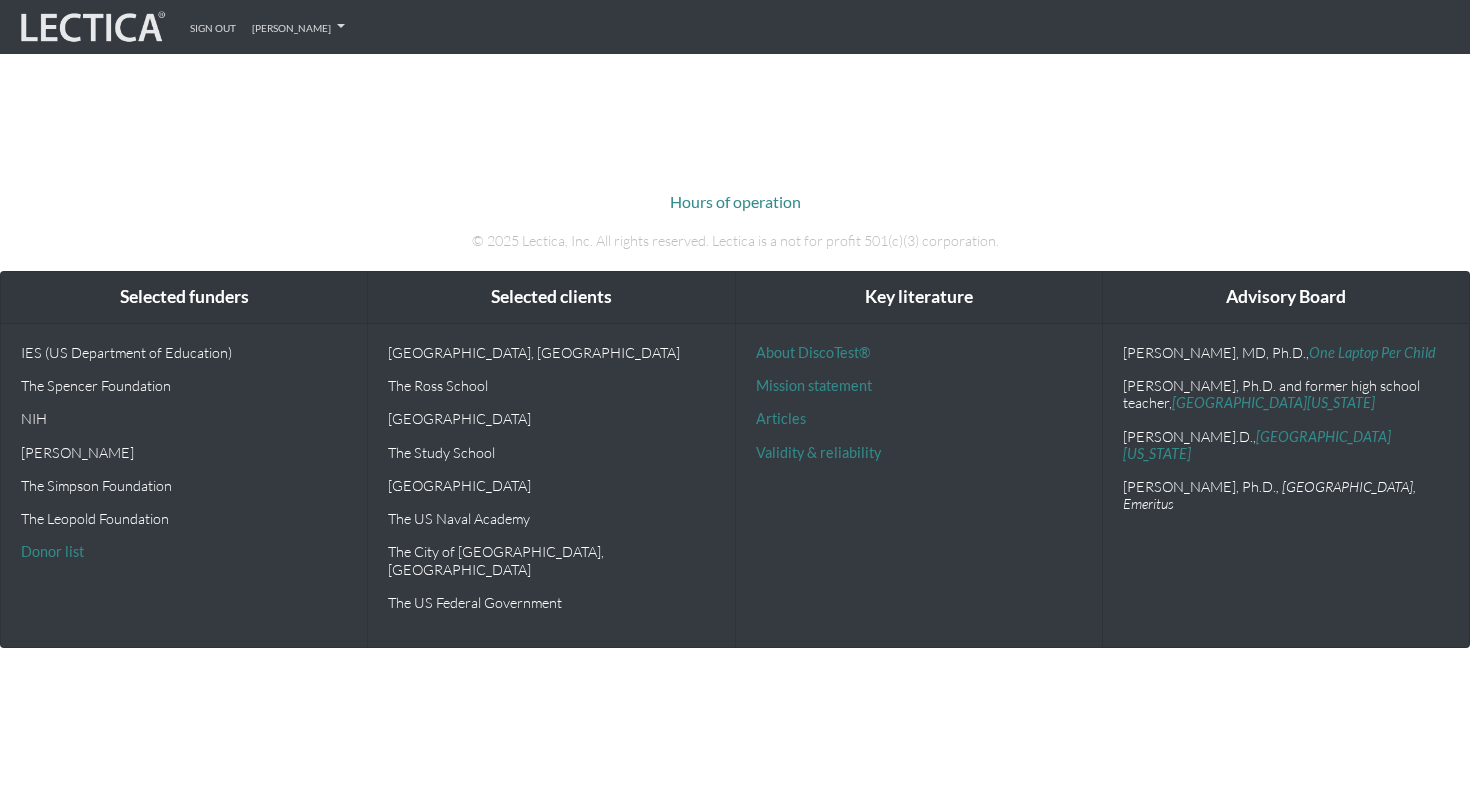 scroll, scrollTop: 0, scrollLeft: 0, axis: both 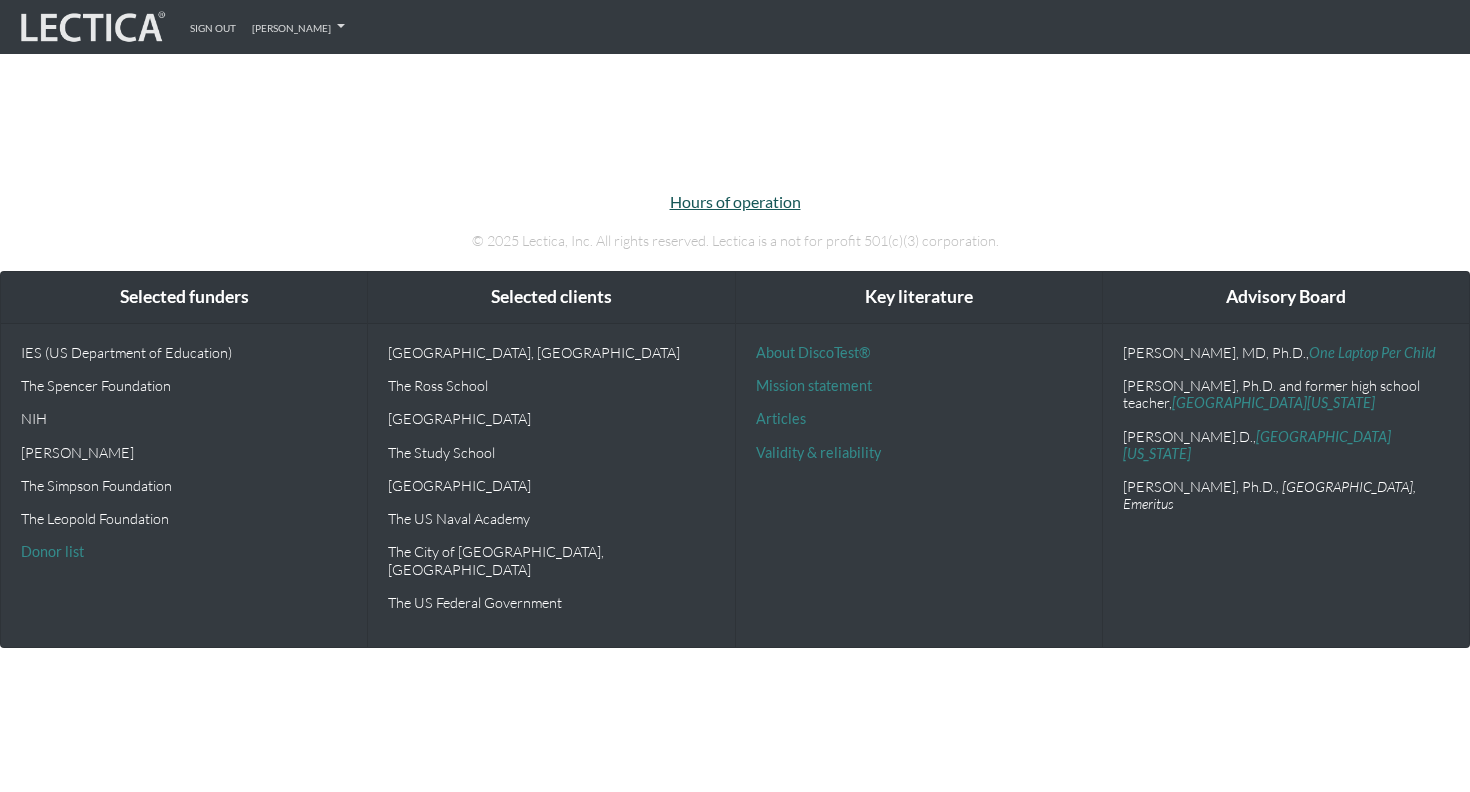 click on "Hours of operation" at bounding box center [735, 201] 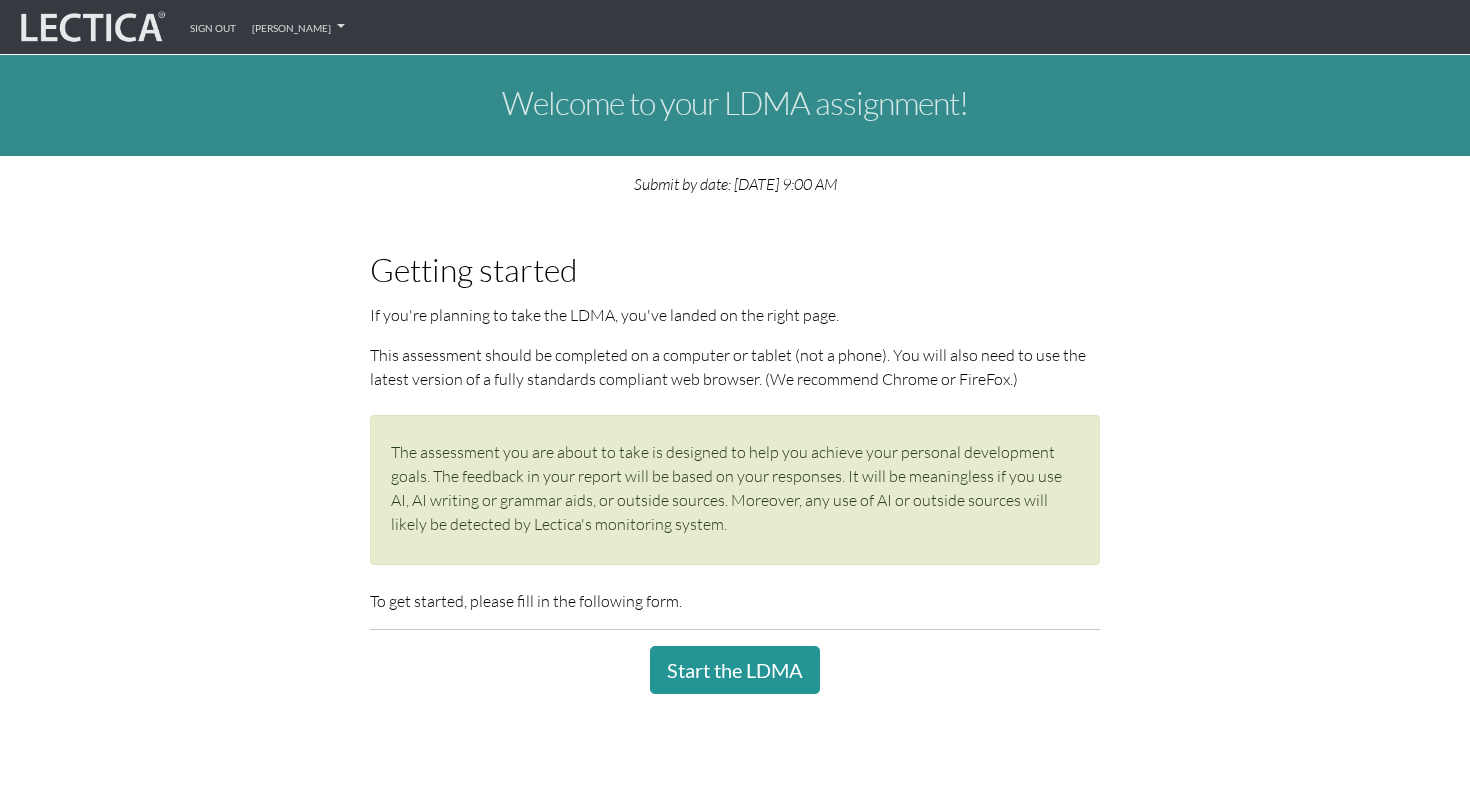 scroll, scrollTop: 0, scrollLeft: 0, axis: both 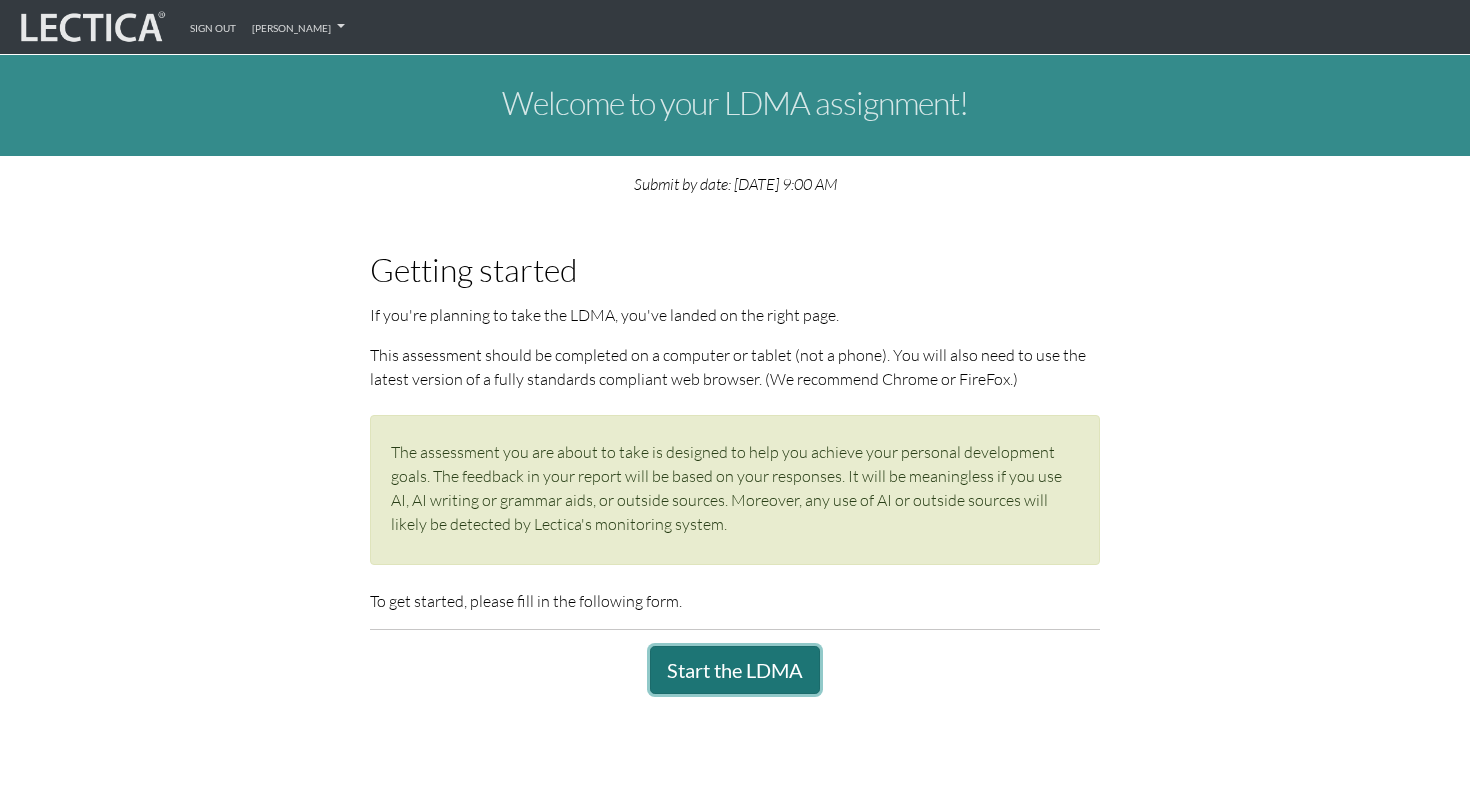 click on "Start the LDMA" at bounding box center (735, 670) 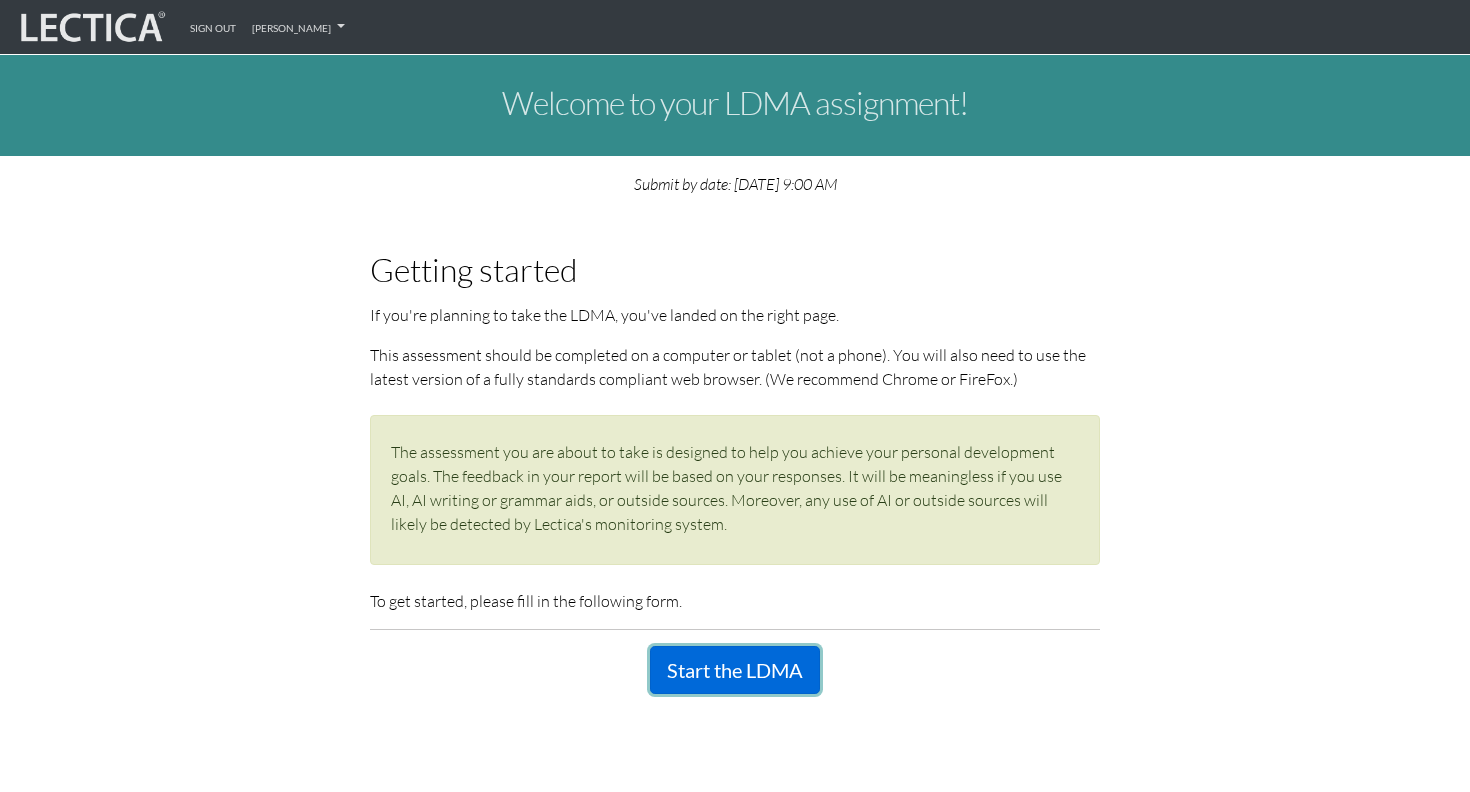 scroll, scrollTop: 439, scrollLeft: 0, axis: vertical 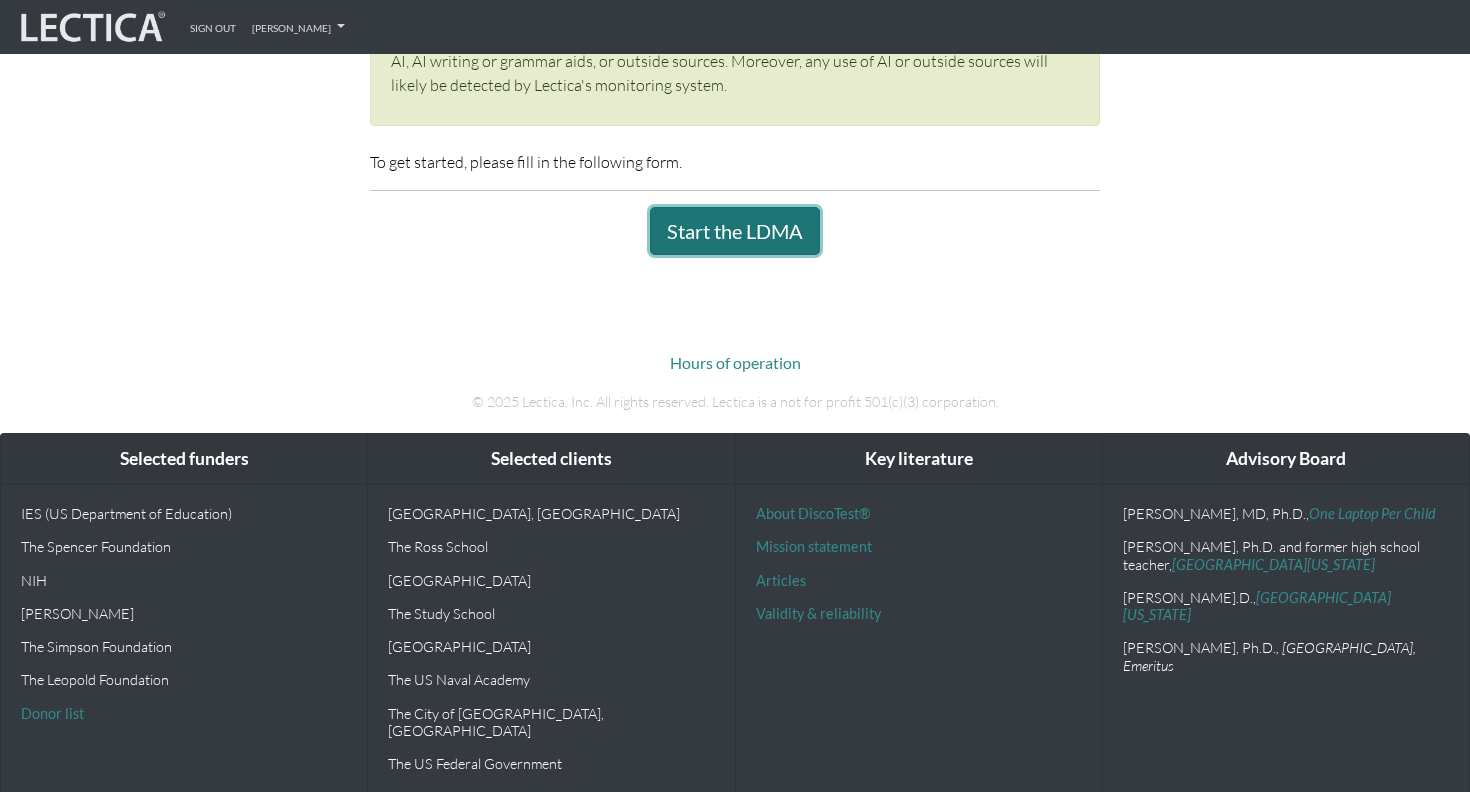 click on "Start the LDMA" at bounding box center (735, 231) 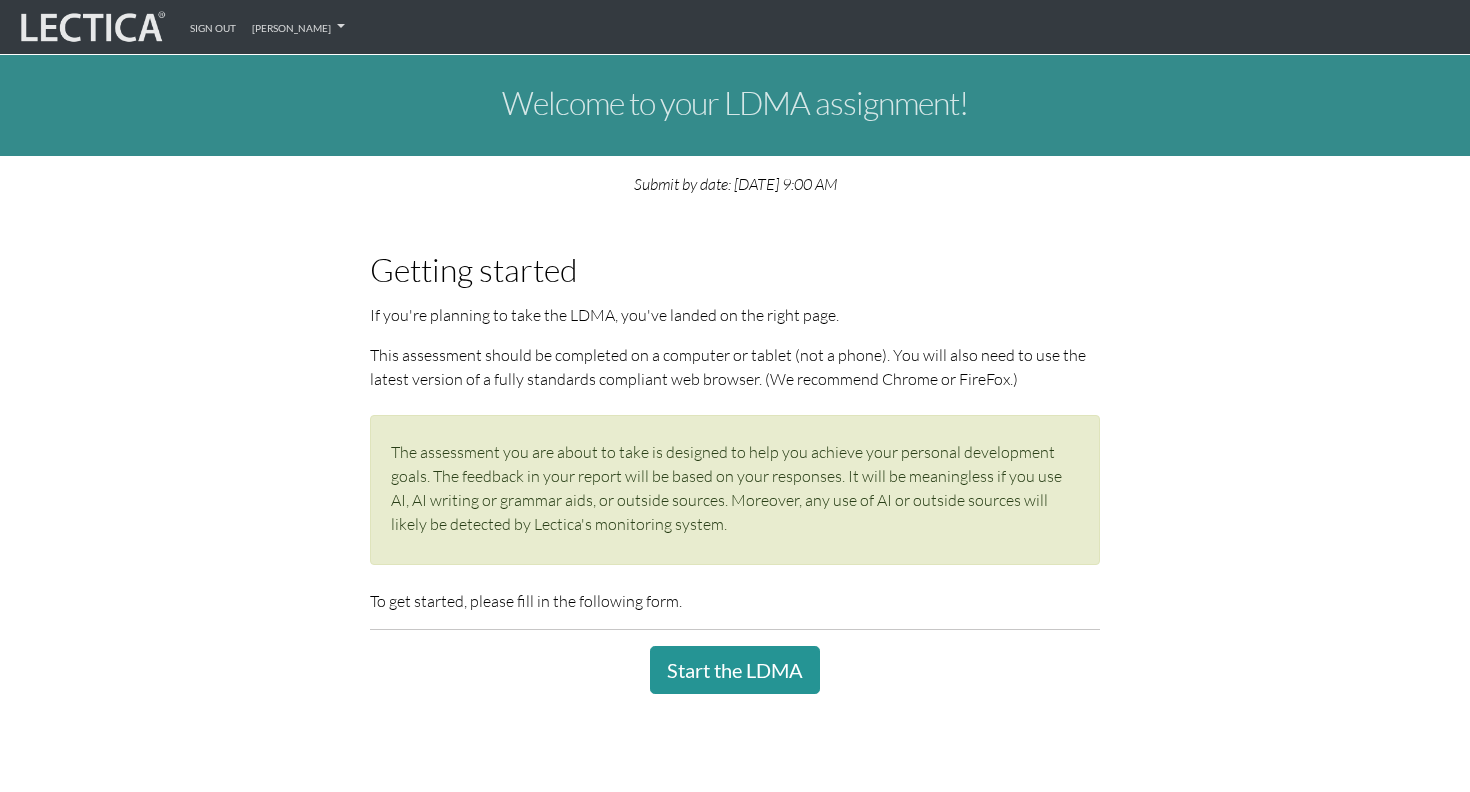 scroll, scrollTop: 0, scrollLeft: 0, axis: both 